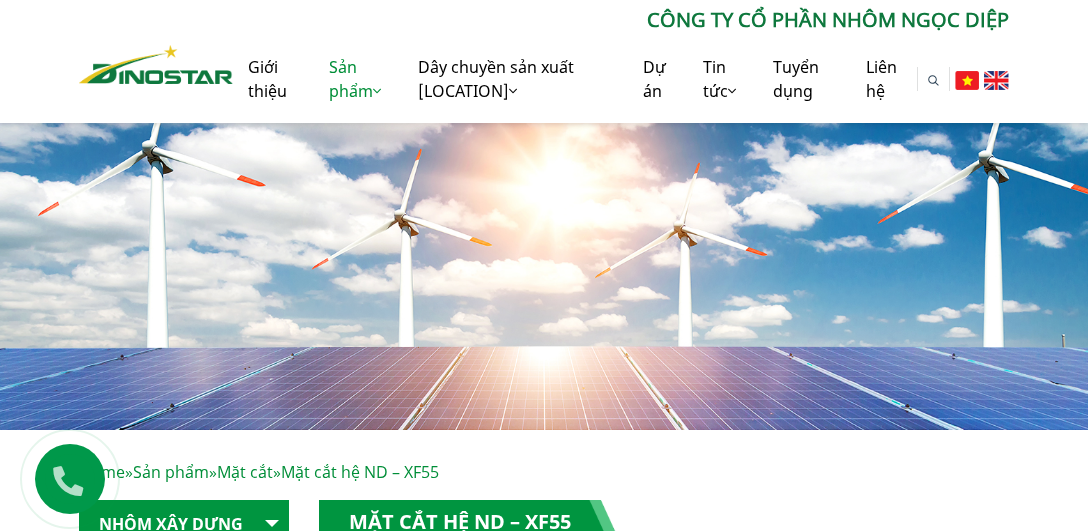 scroll, scrollTop: 600, scrollLeft: 0, axis: vertical 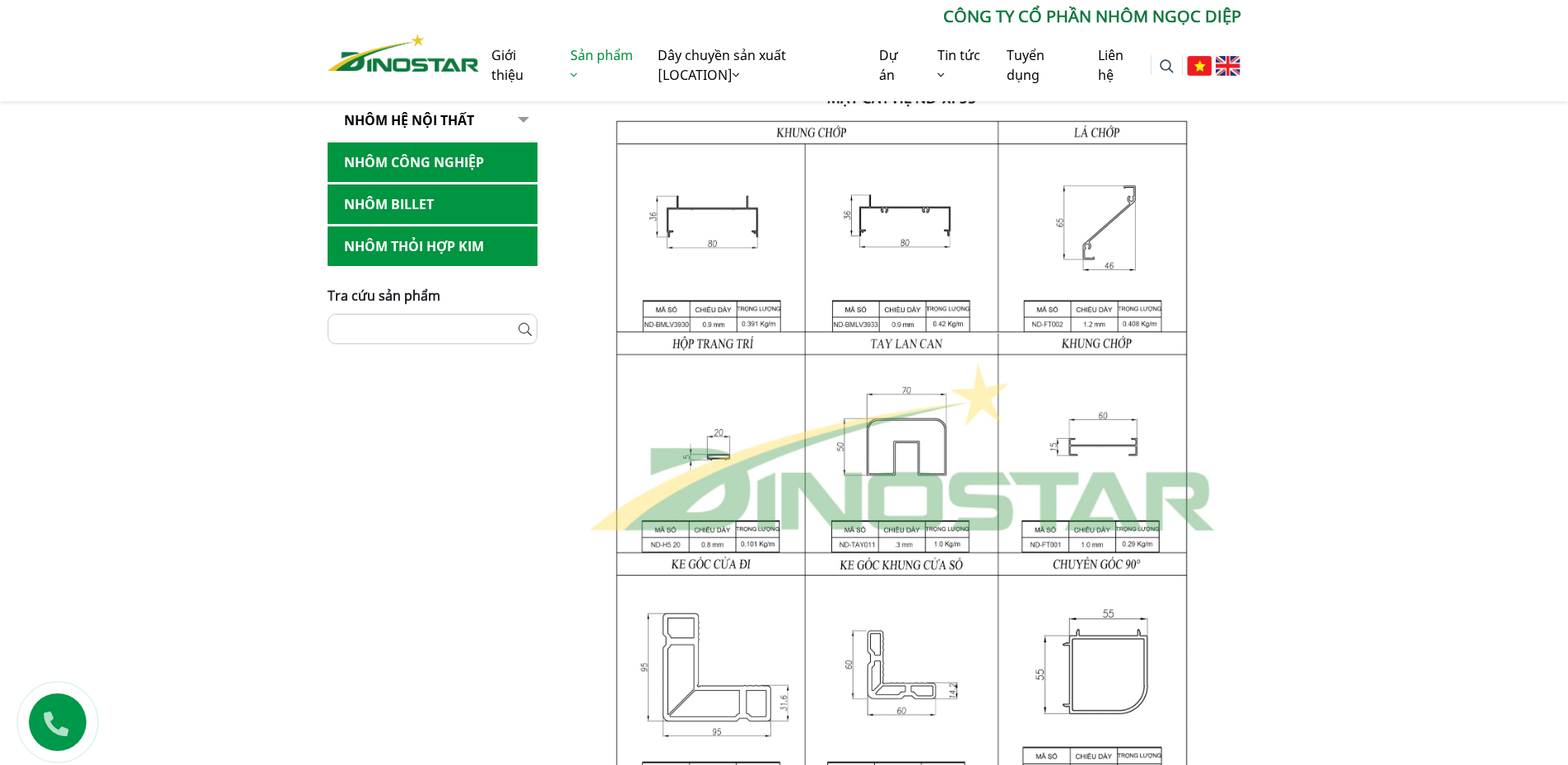 click at bounding box center [901, 449] 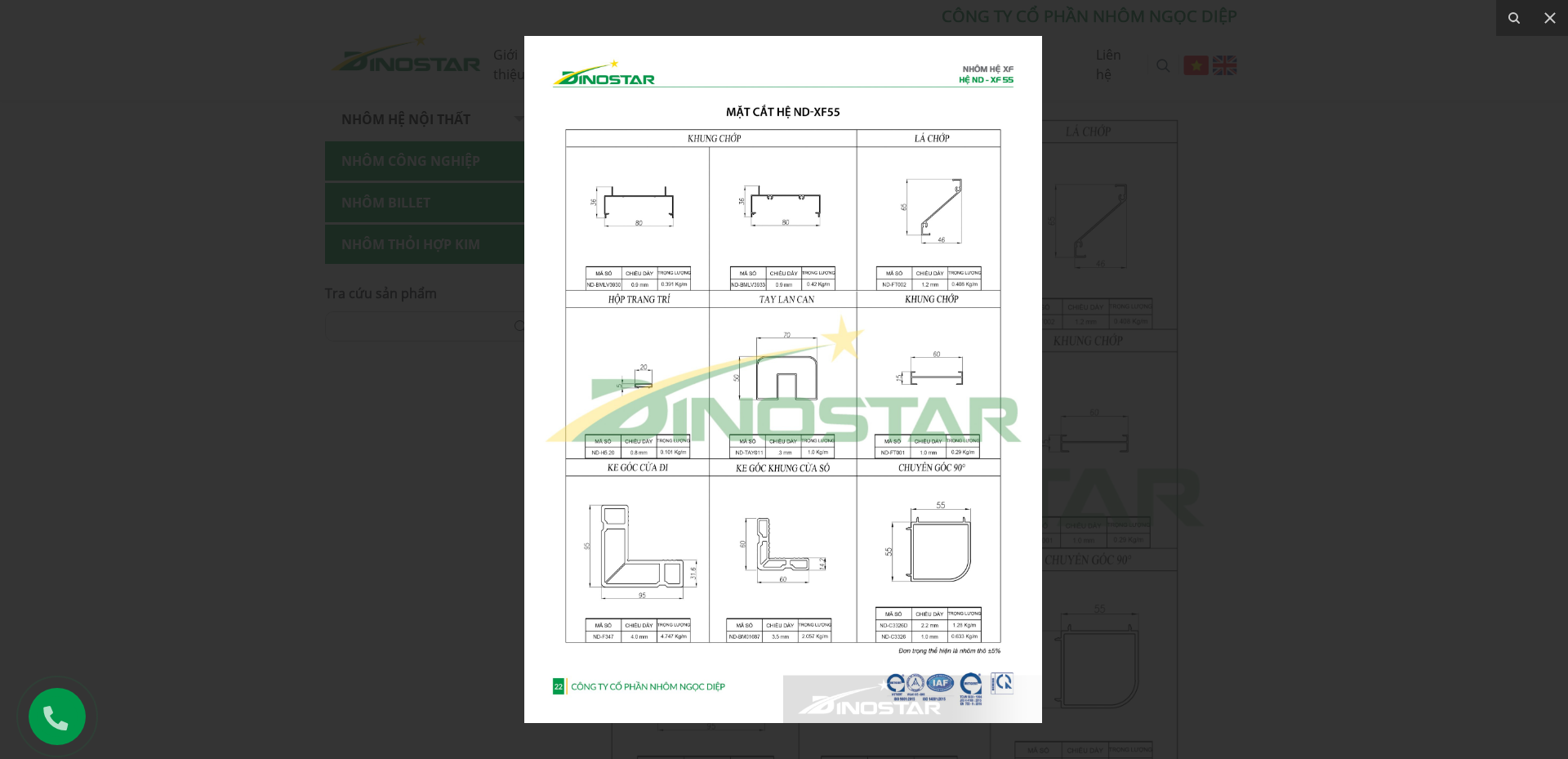 click at bounding box center [784, 379] 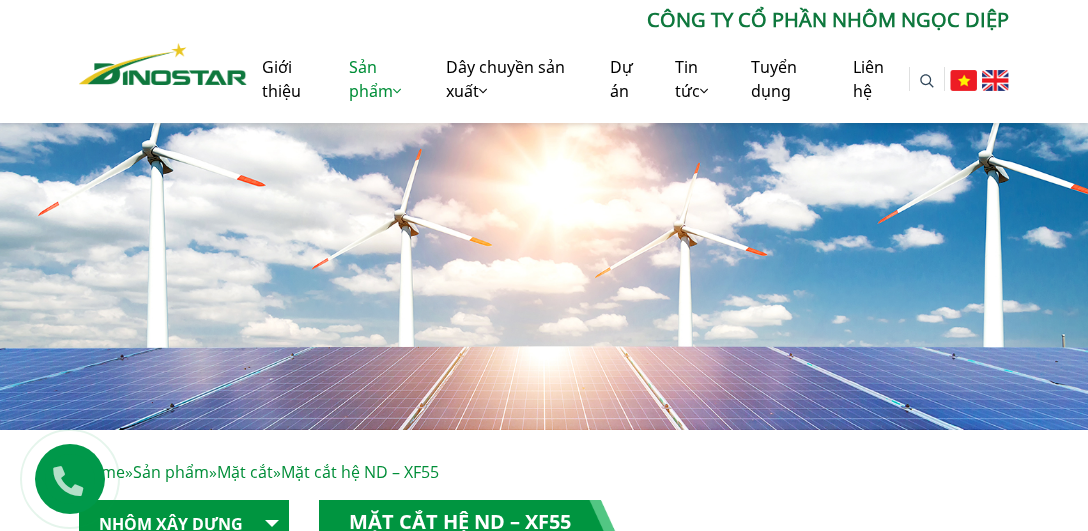 scroll, scrollTop: 800, scrollLeft: 0, axis: vertical 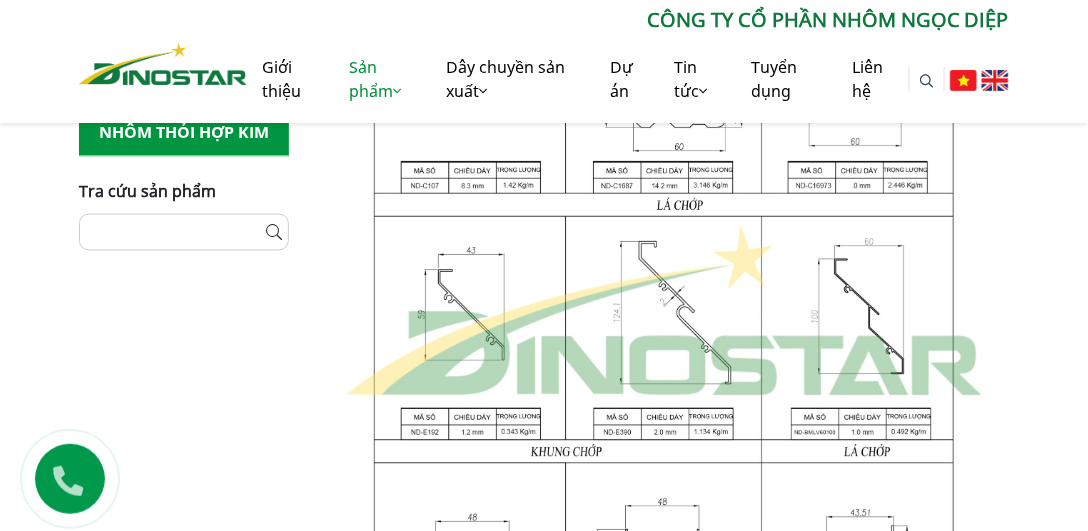 click at bounding box center [664, 312] 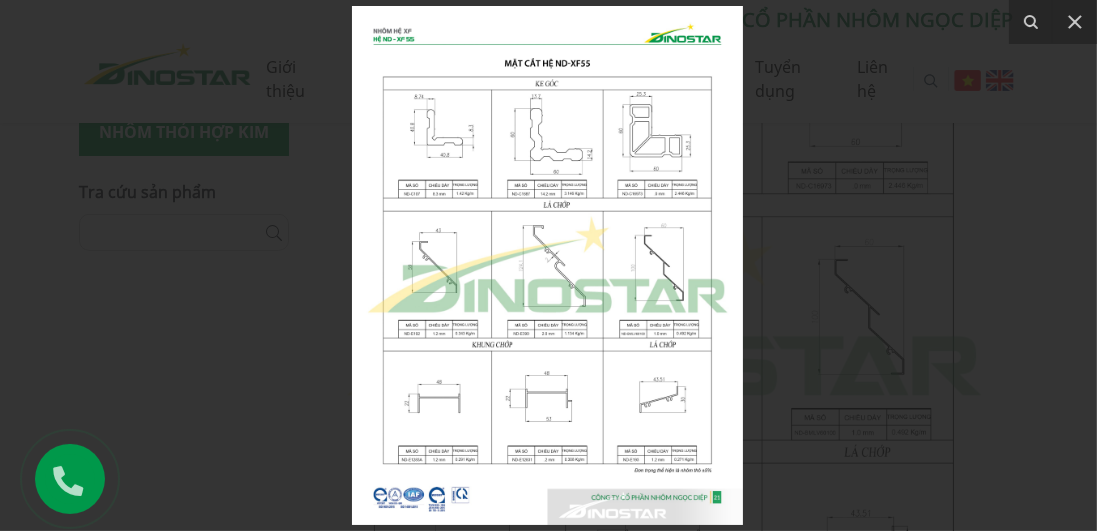 click at bounding box center (547, 265) 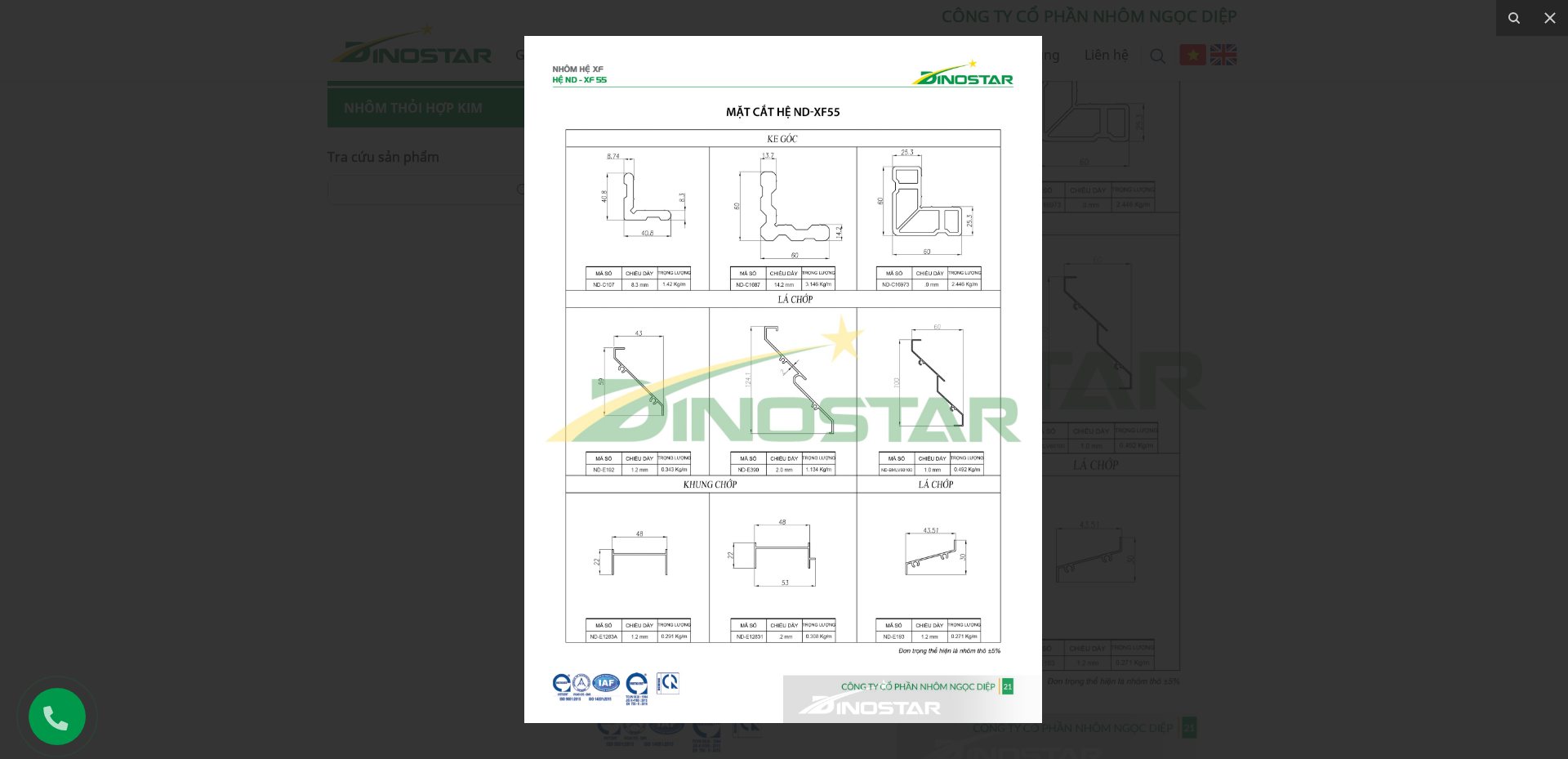 click at bounding box center [783, 379] 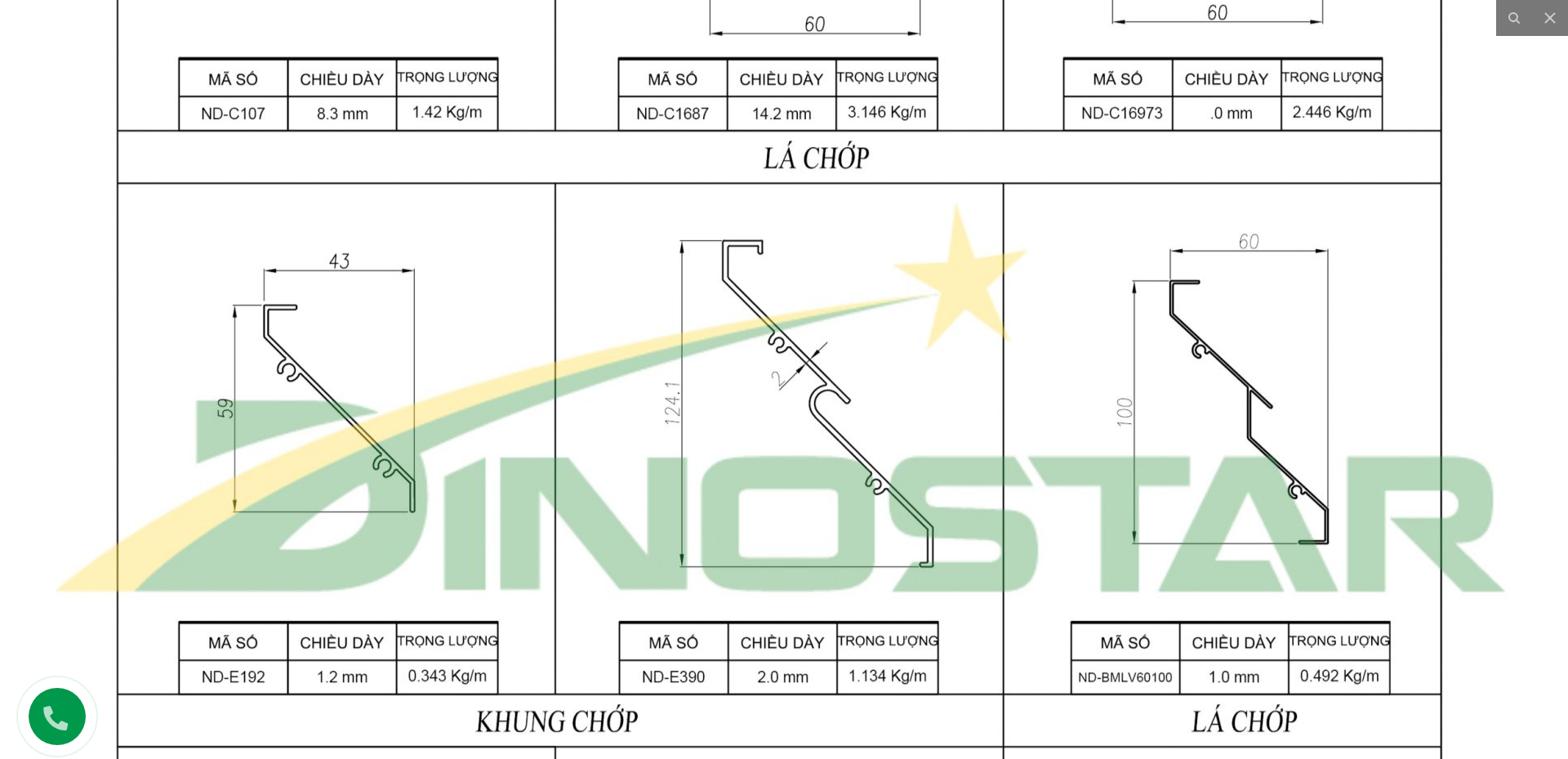 click at bounding box center [779, 402] 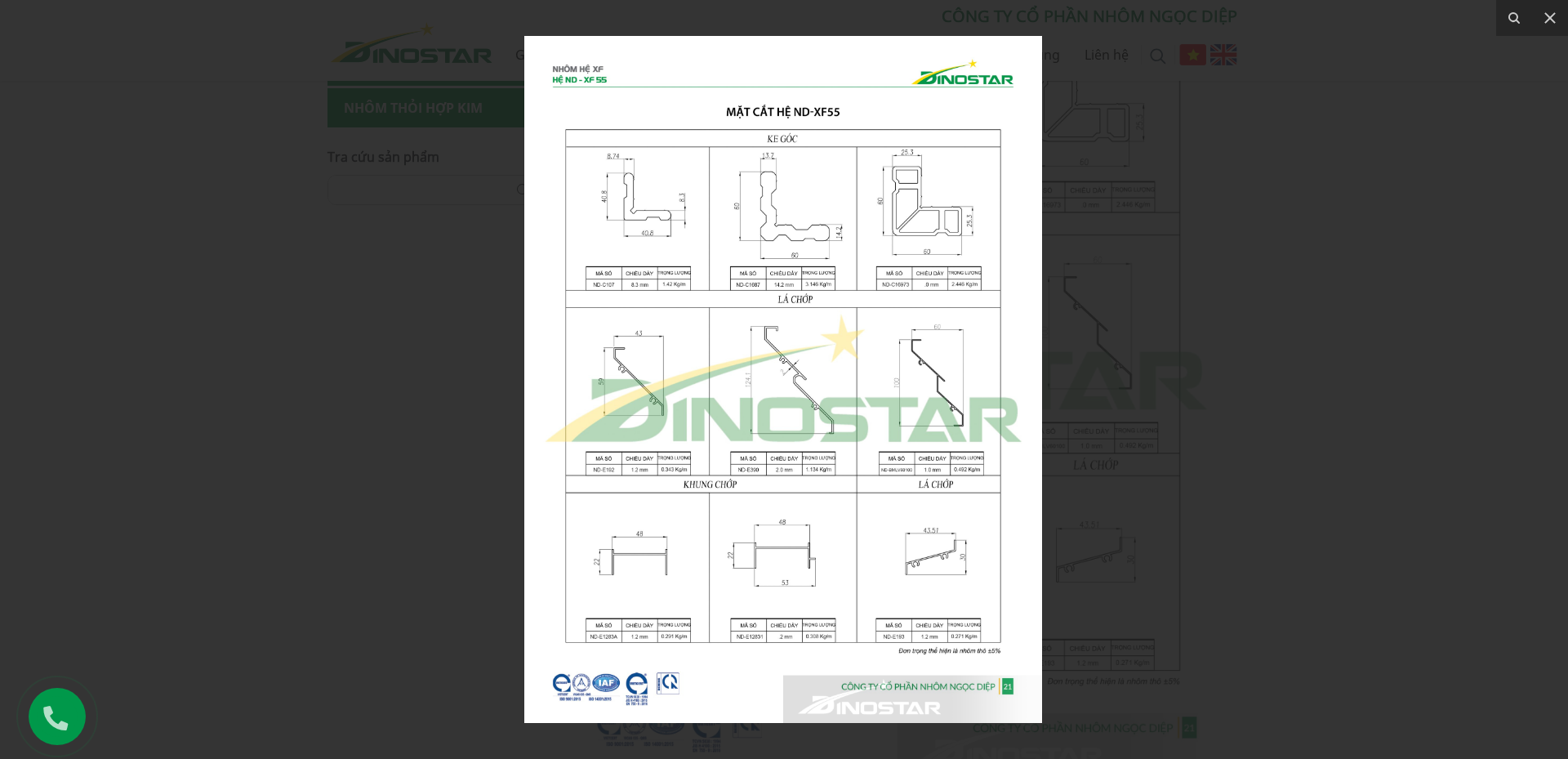 drag, startPoint x: 451, startPoint y: 313, endPoint x: 418, endPoint y: 301, distance: 35.1141 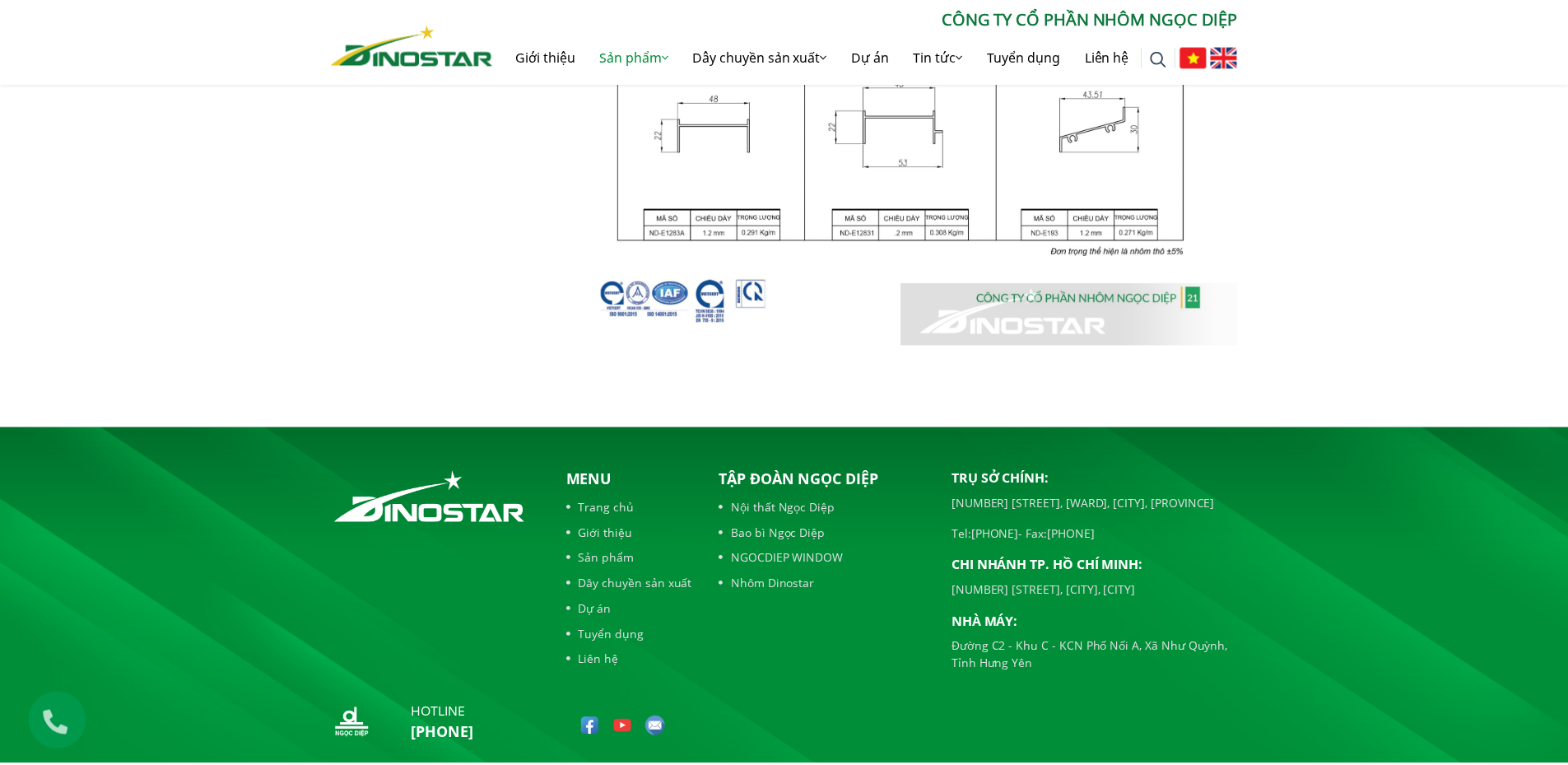 scroll, scrollTop: 1124, scrollLeft: 0, axis: vertical 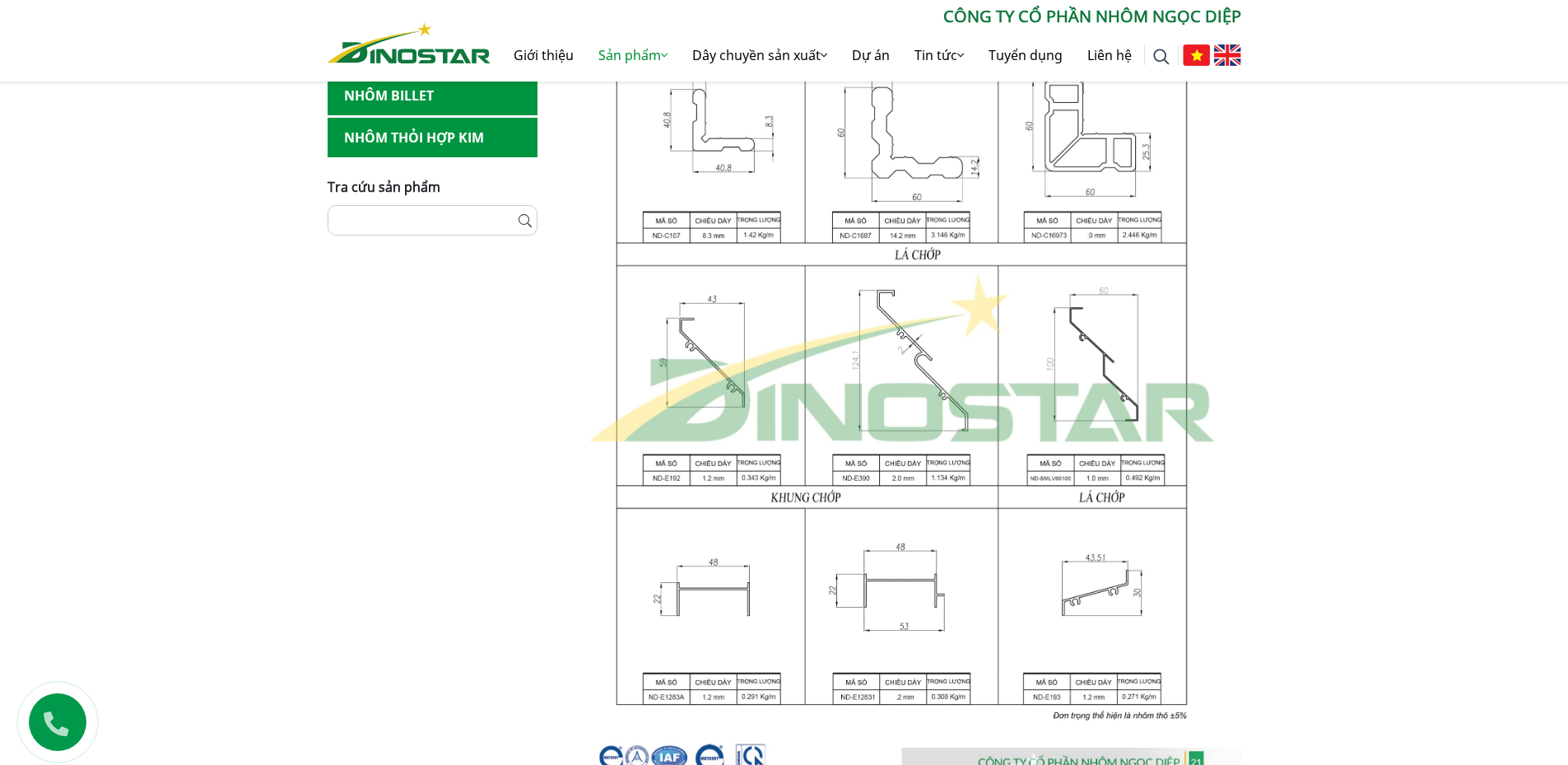 click at bounding box center (901, 360) 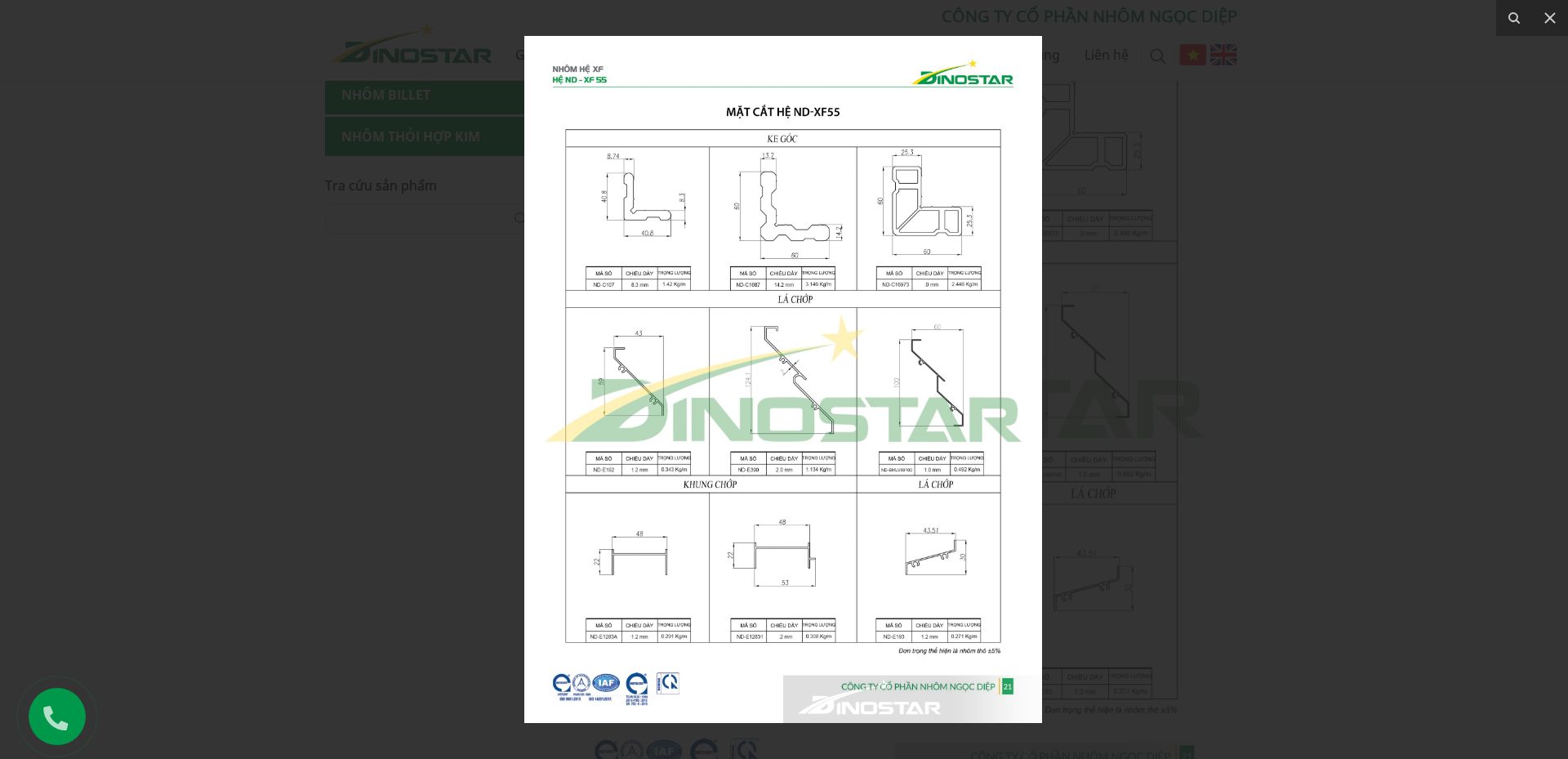 click at bounding box center [783, 379] 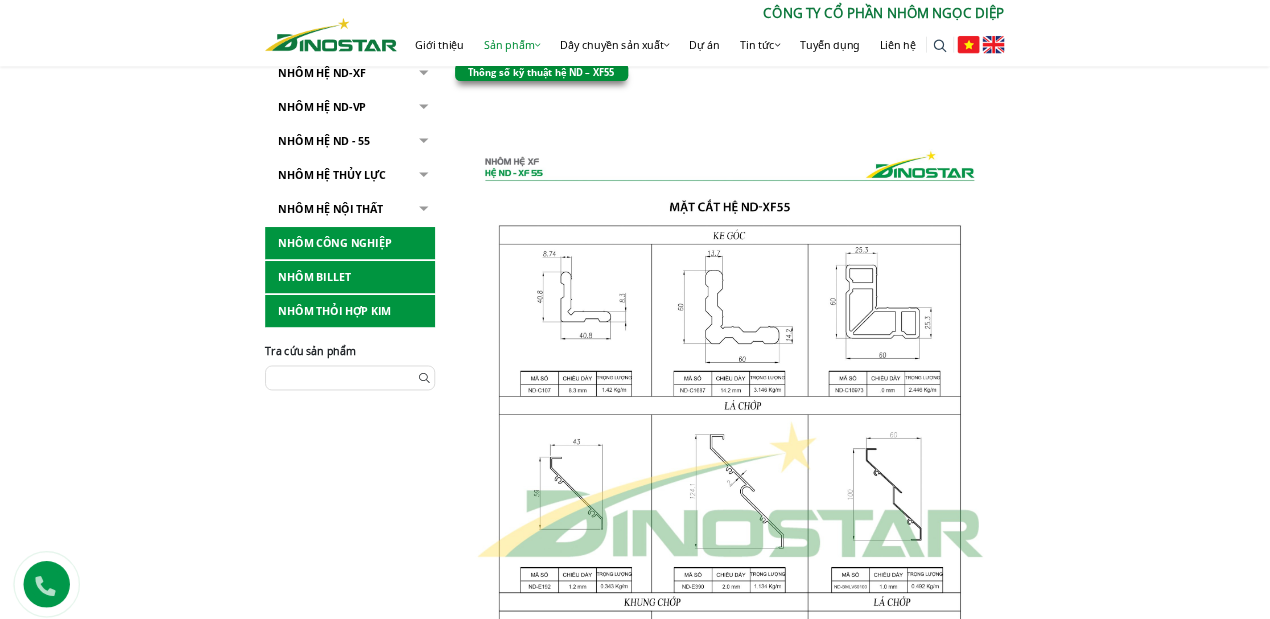 scroll, scrollTop: 465, scrollLeft: 0, axis: vertical 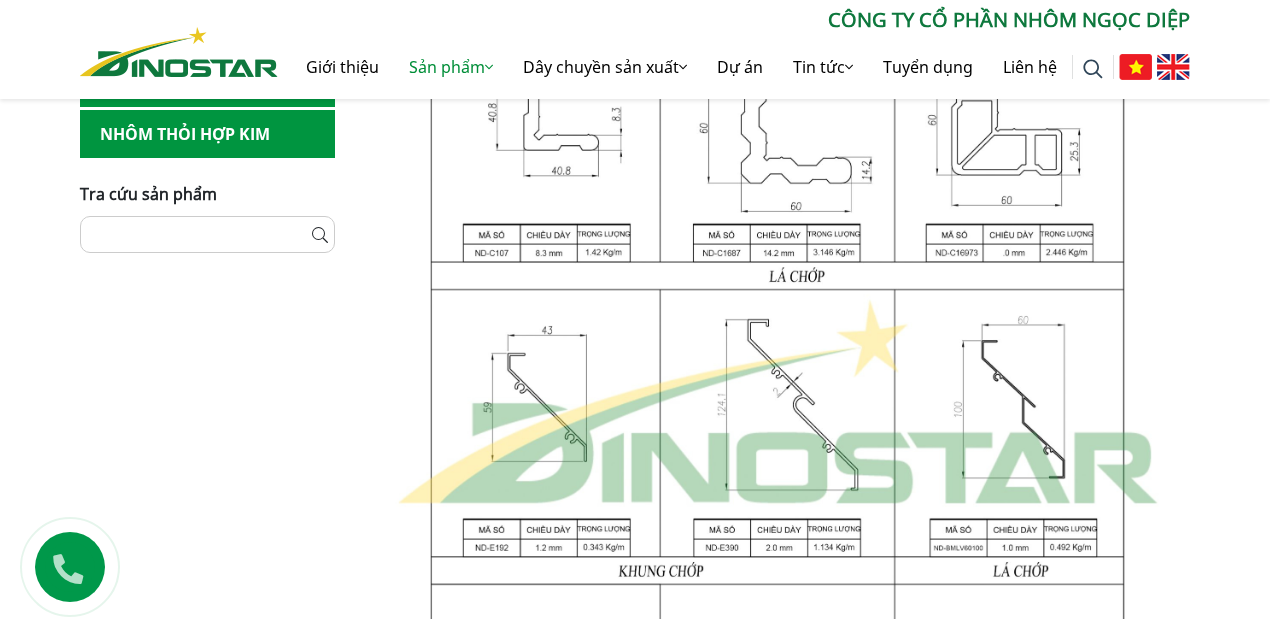 drag, startPoint x: 407, startPoint y: 403, endPoint x: 381, endPoint y: 382, distance: 33.42155 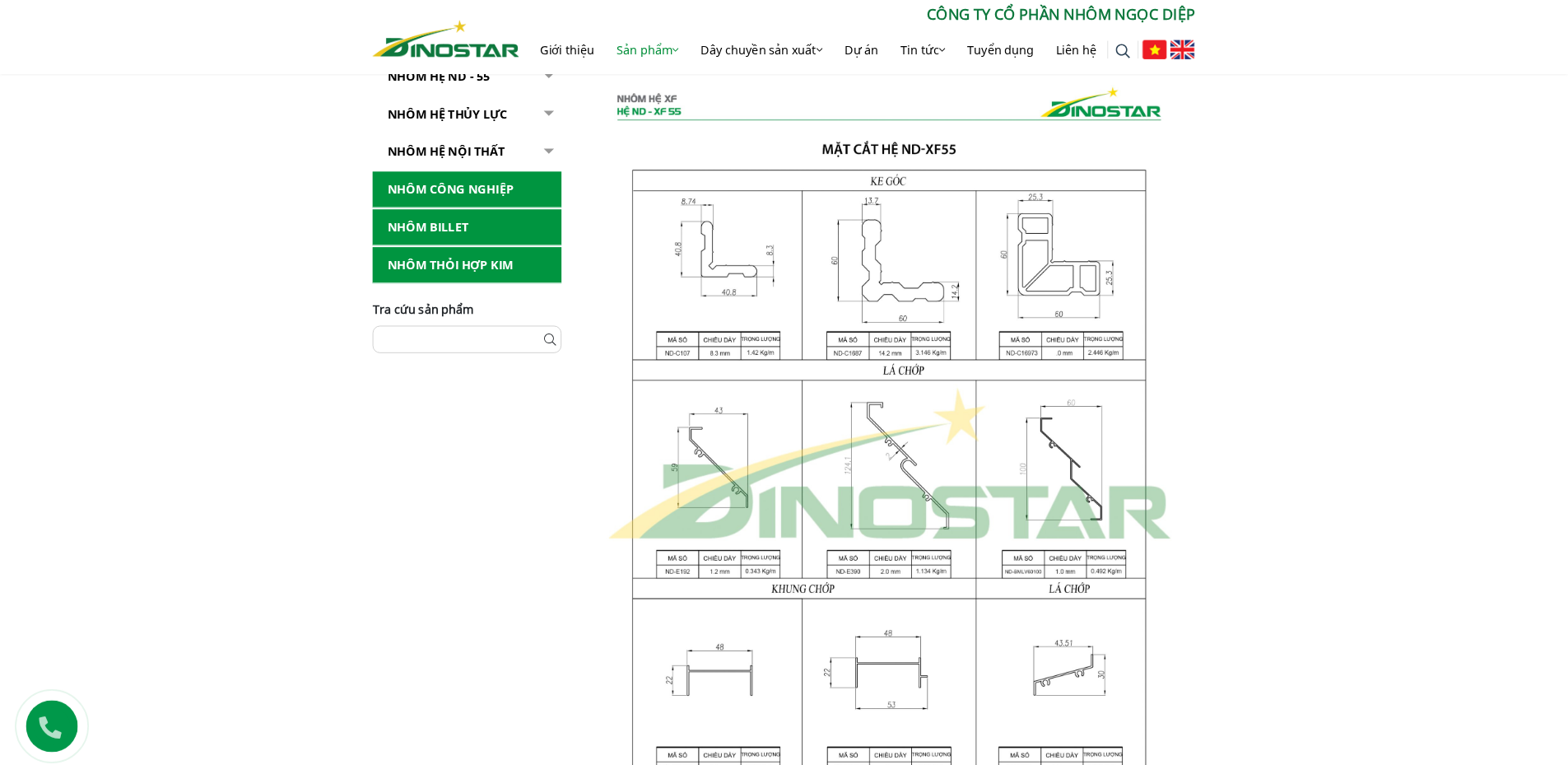 scroll, scrollTop: 474, scrollLeft: 0, axis: vertical 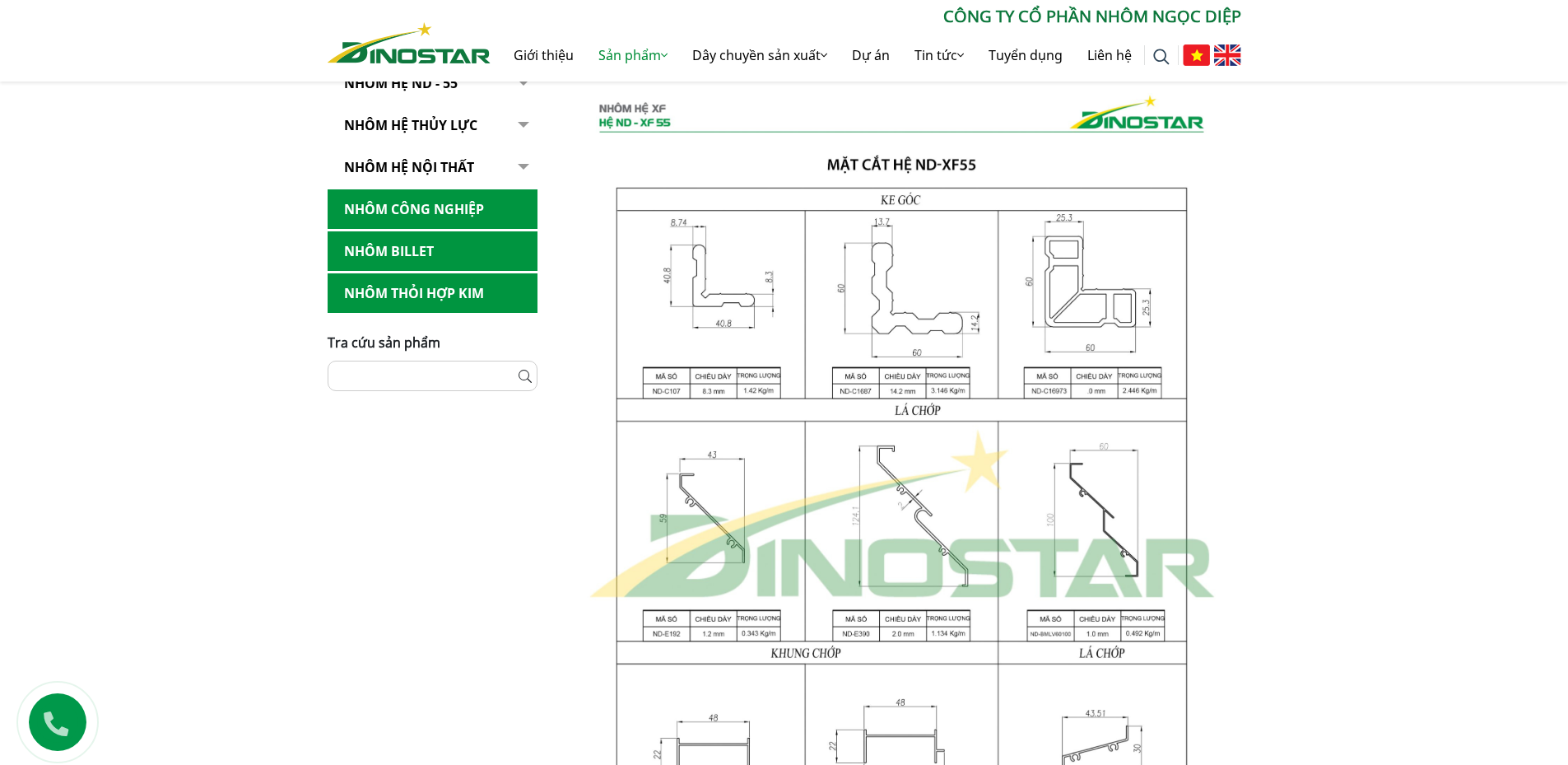 click at bounding box center (901, 515) 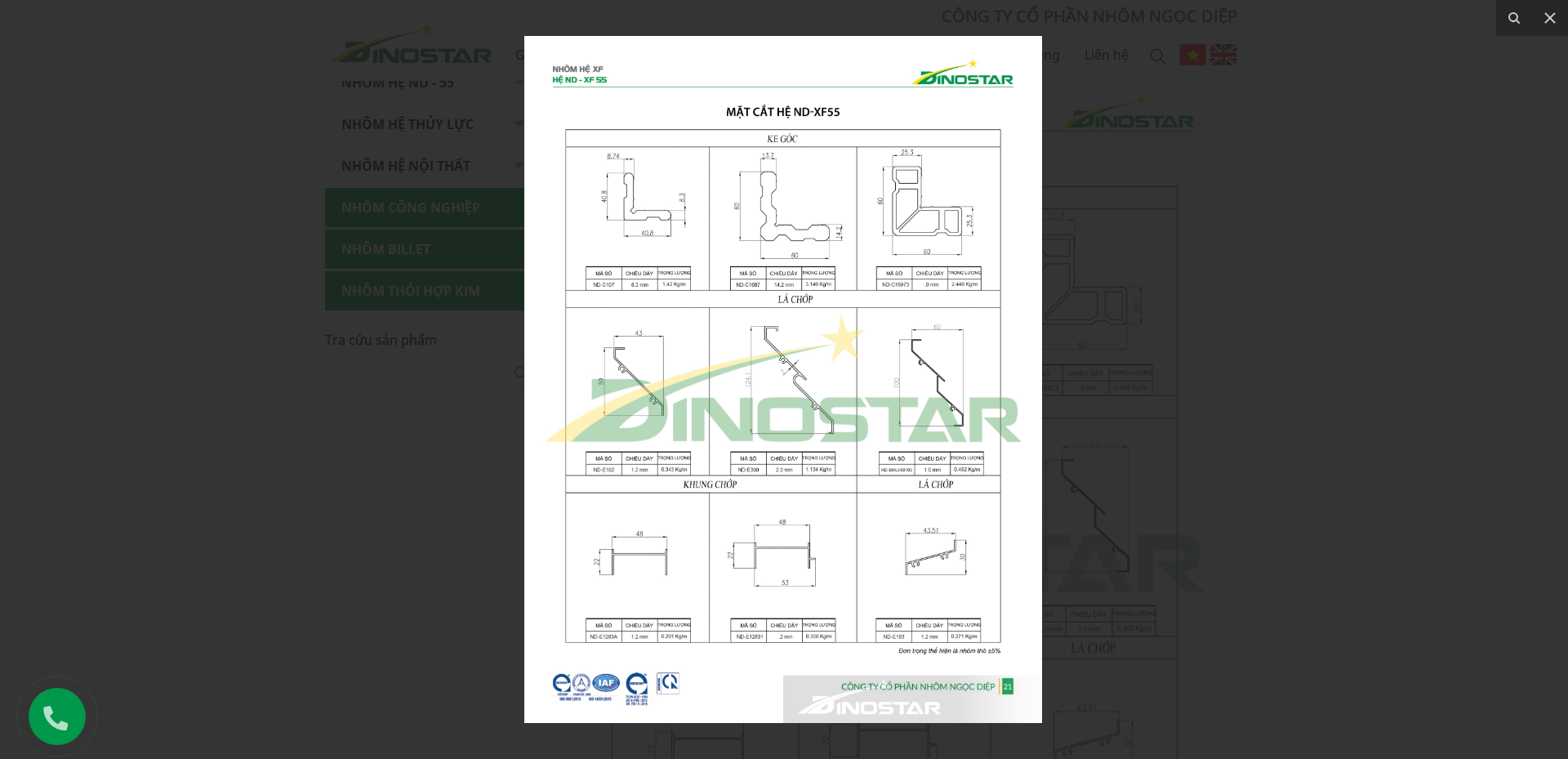 click at bounding box center [784, 379] 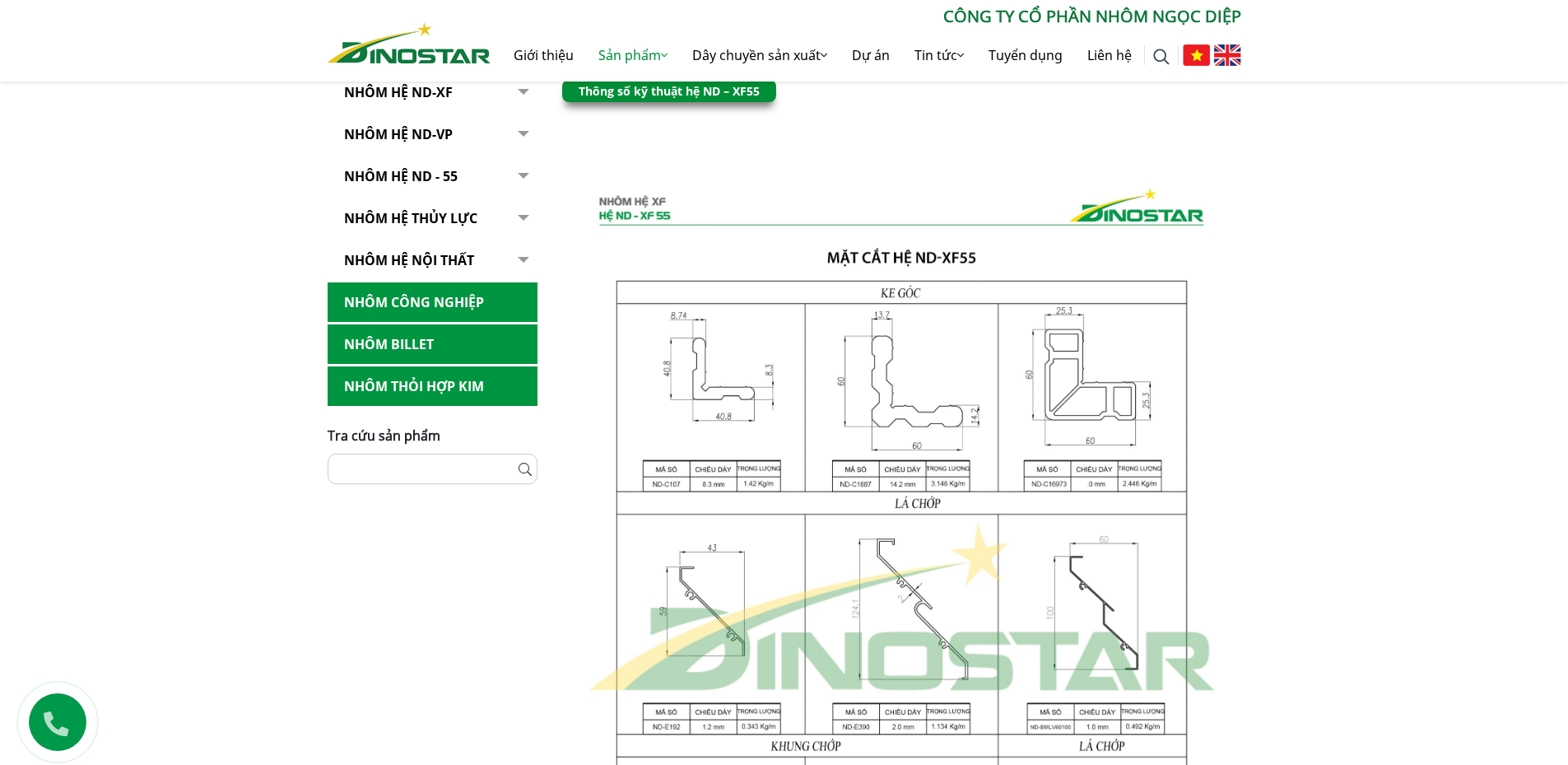 scroll, scrollTop: 227, scrollLeft: 0, axis: vertical 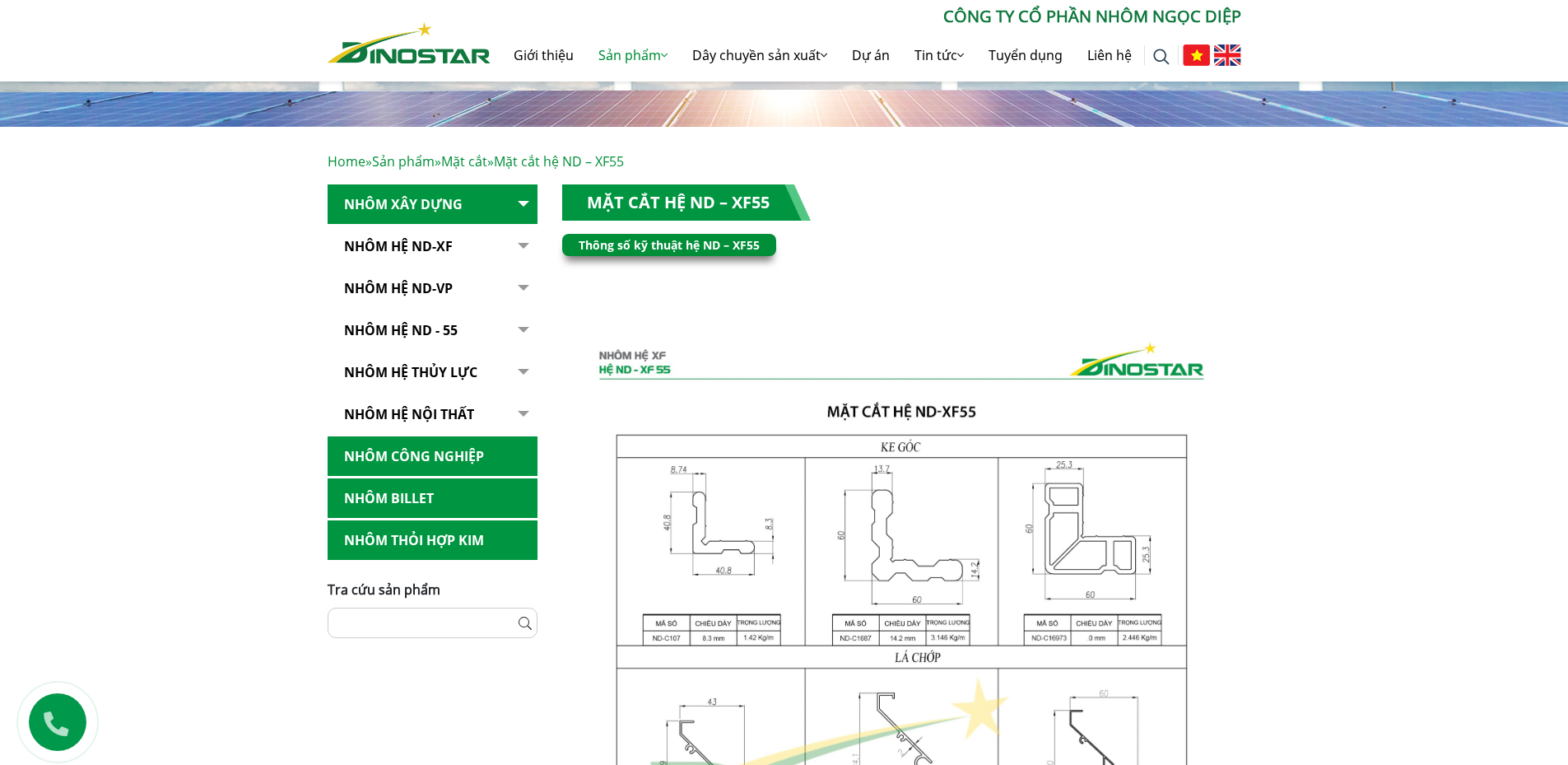 click on "NHÔM HỆ ND - 55" at bounding box center [432, 330] 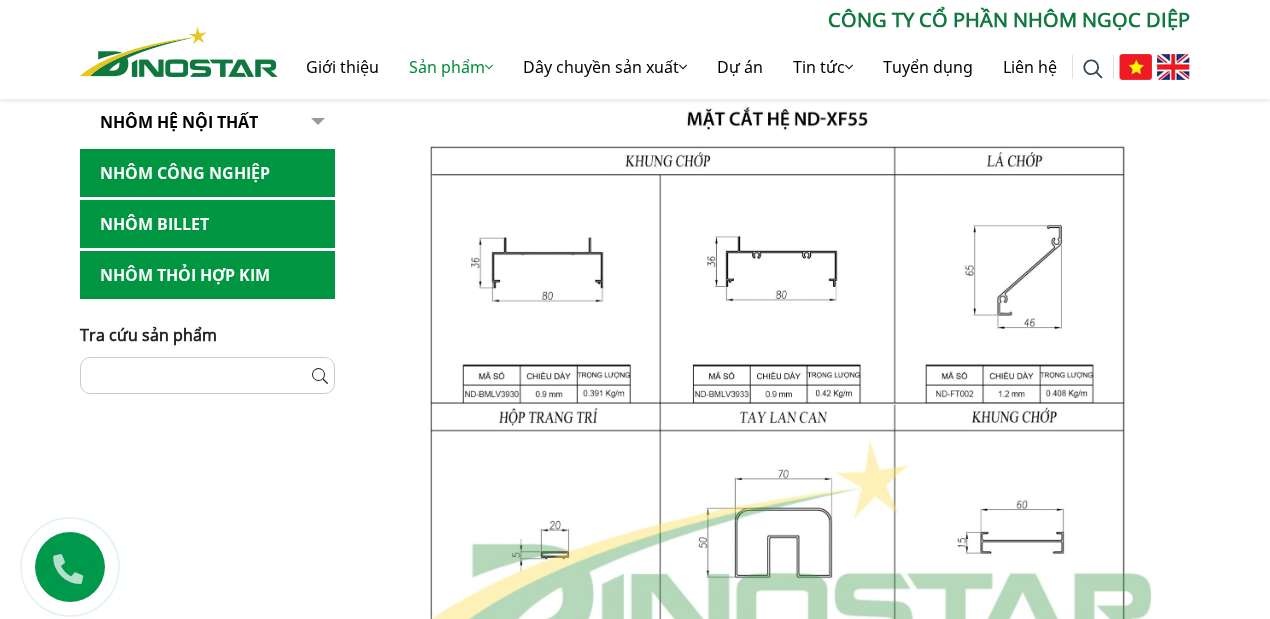 scroll, scrollTop: 0, scrollLeft: 0, axis: both 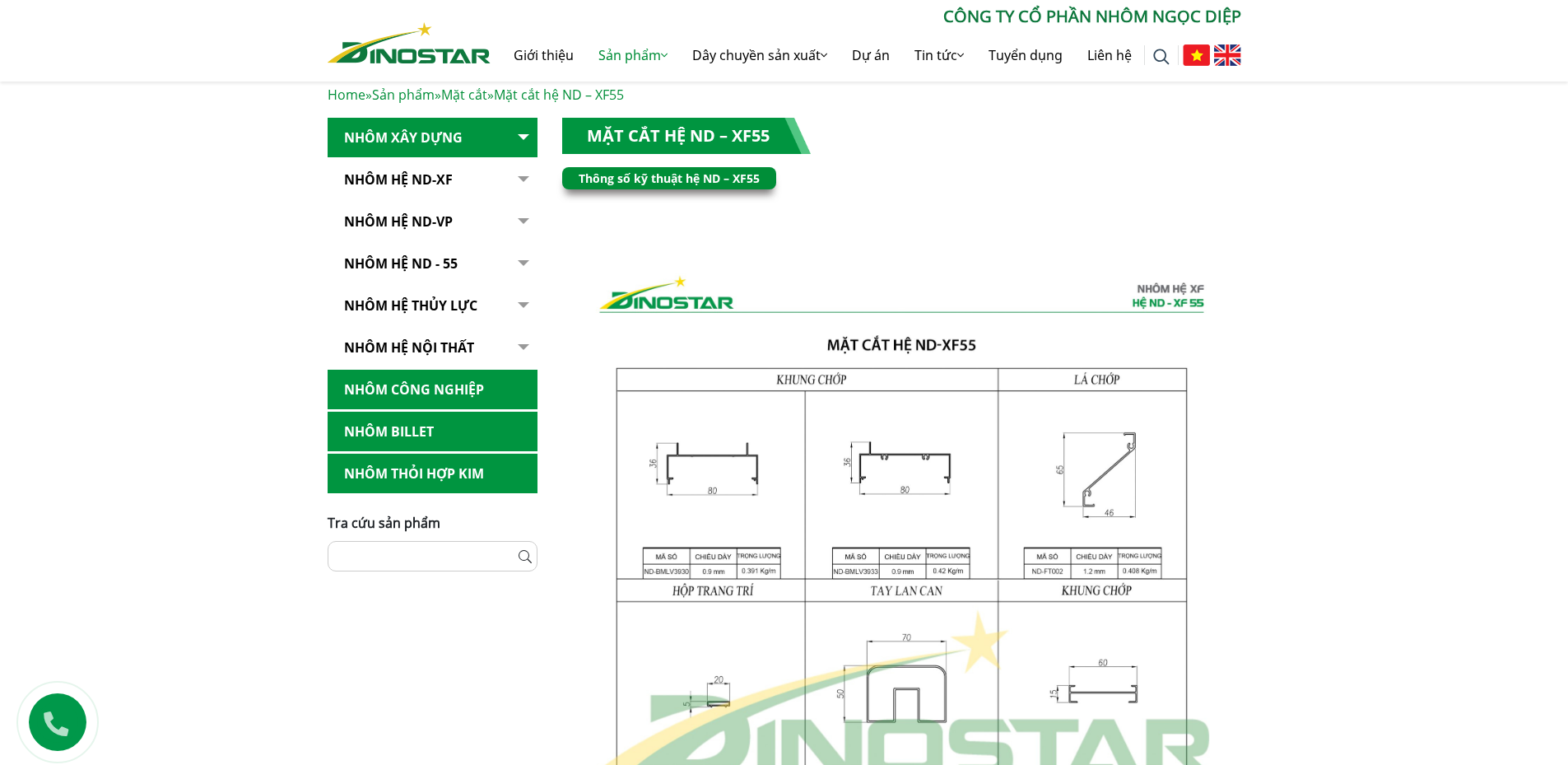 click on "Nhôm Hệ ND-XF" at bounding box center (432, 180) 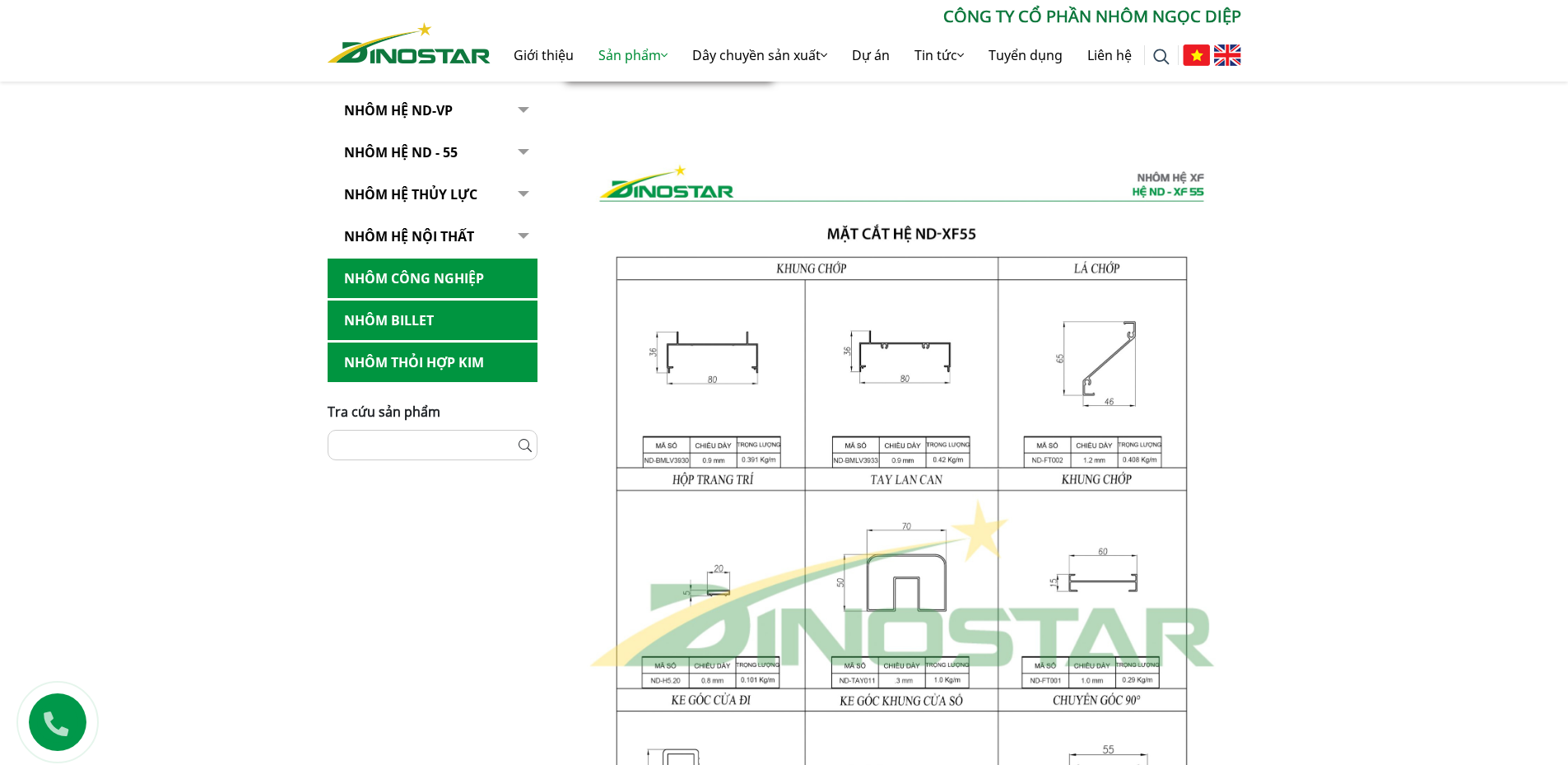 scroll, scrollTop: 317, scrollLeft: 0, axis: vertical 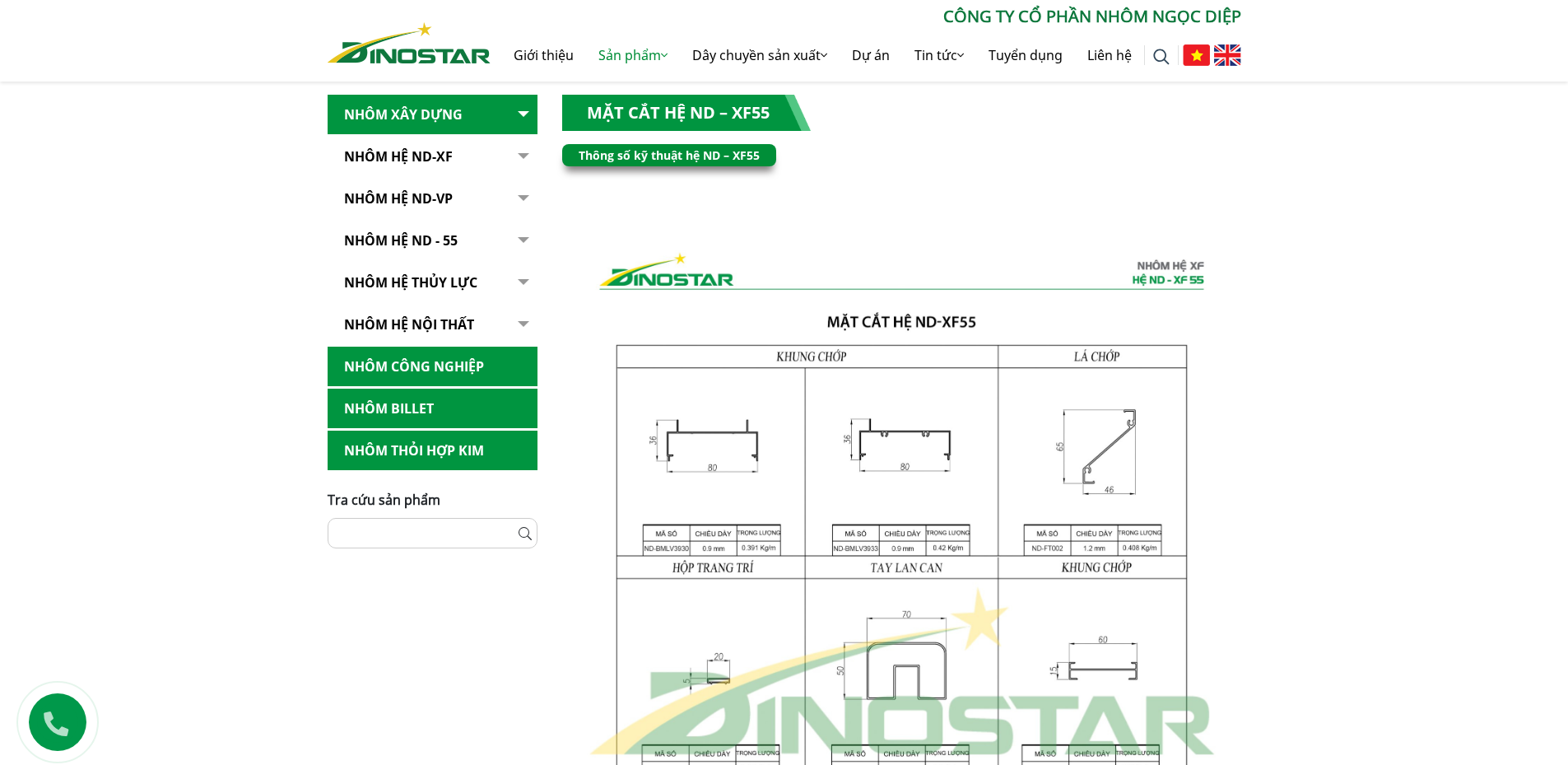 click on "Thông số kỹ thuật hệ ND – XF55" at bounding box center [669, 155] 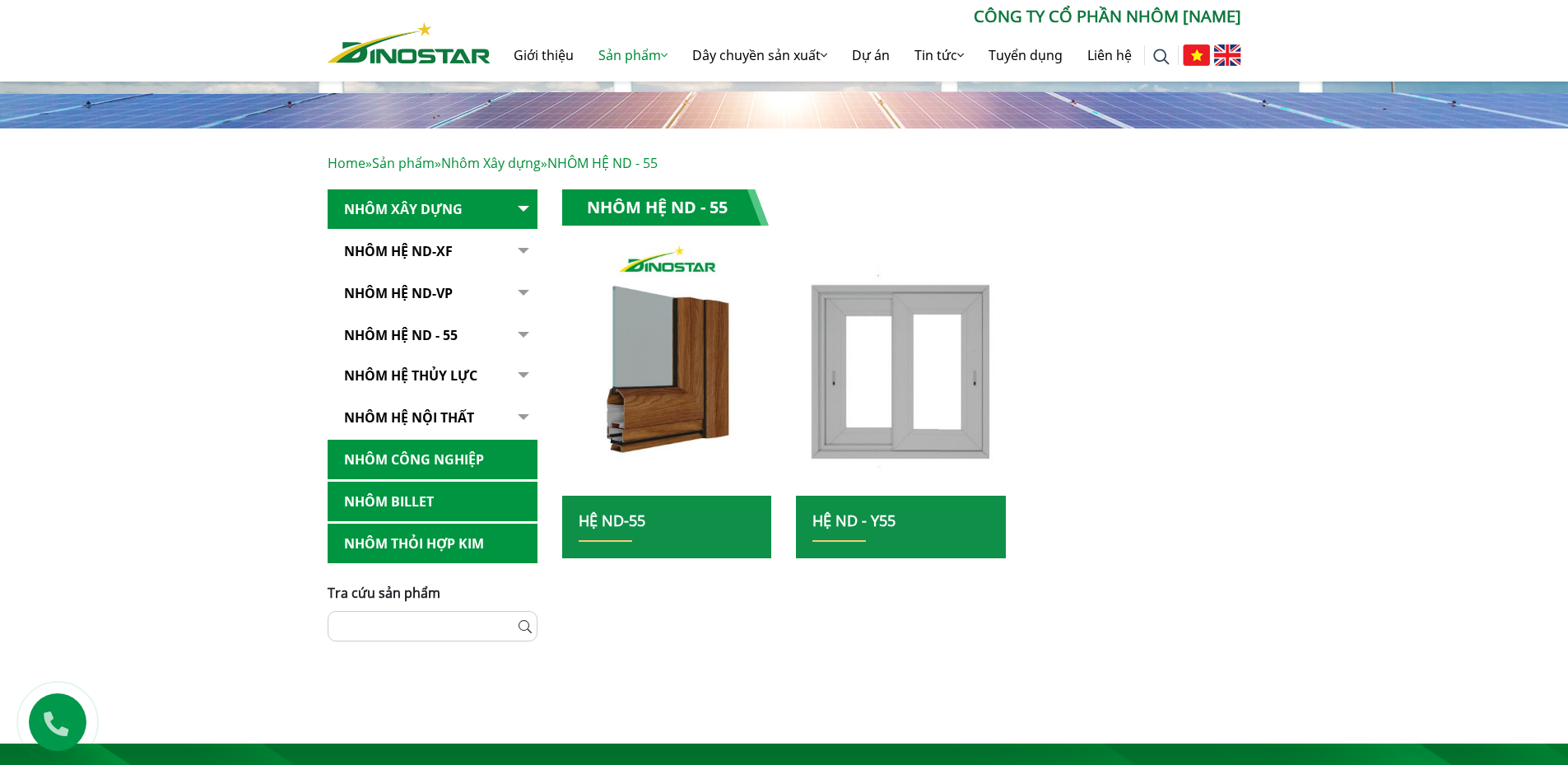 scroll, scrollTop: 0, scrollLeft: 0, axis: both 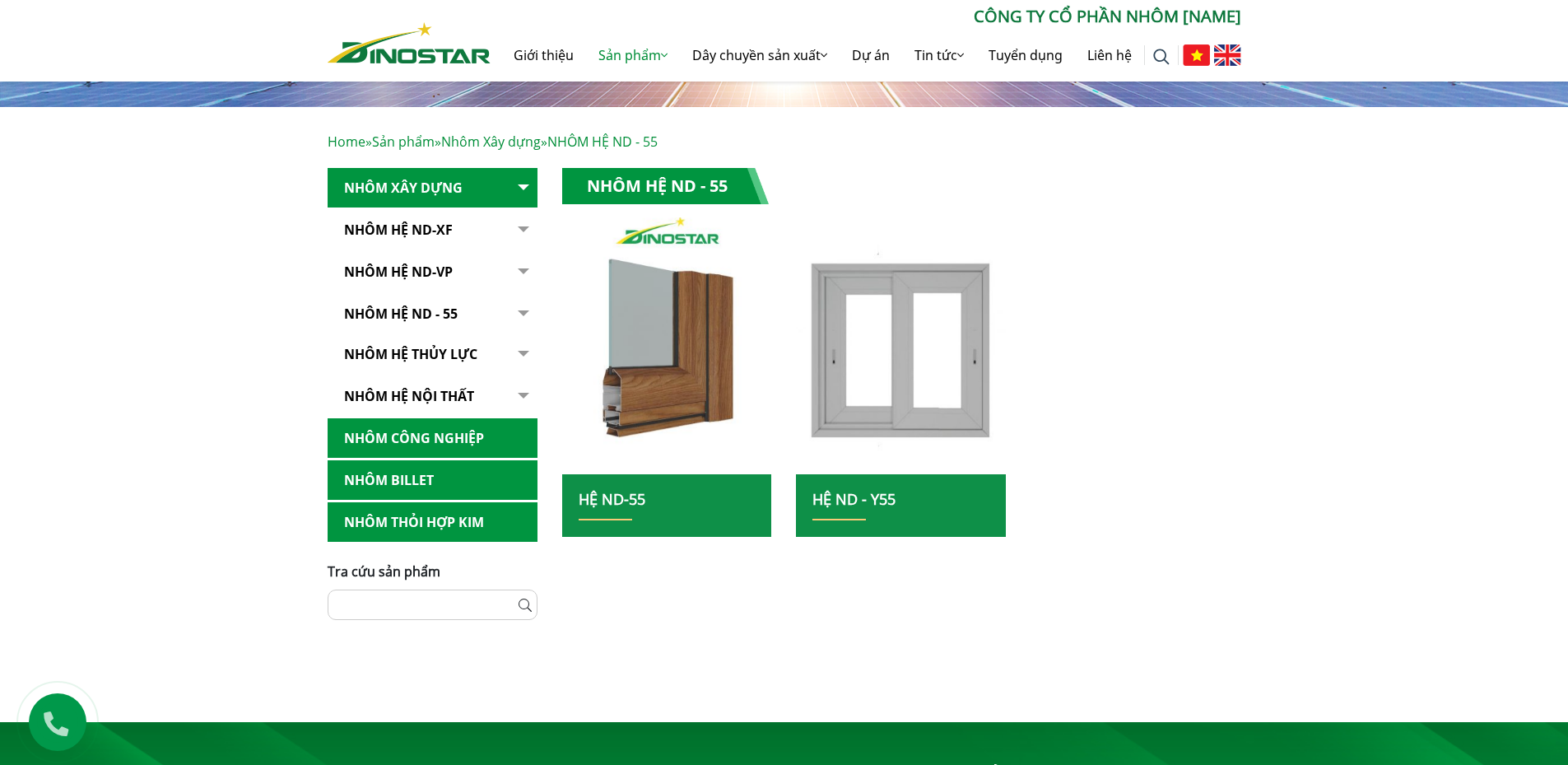 click at bounding box center (667, 346) 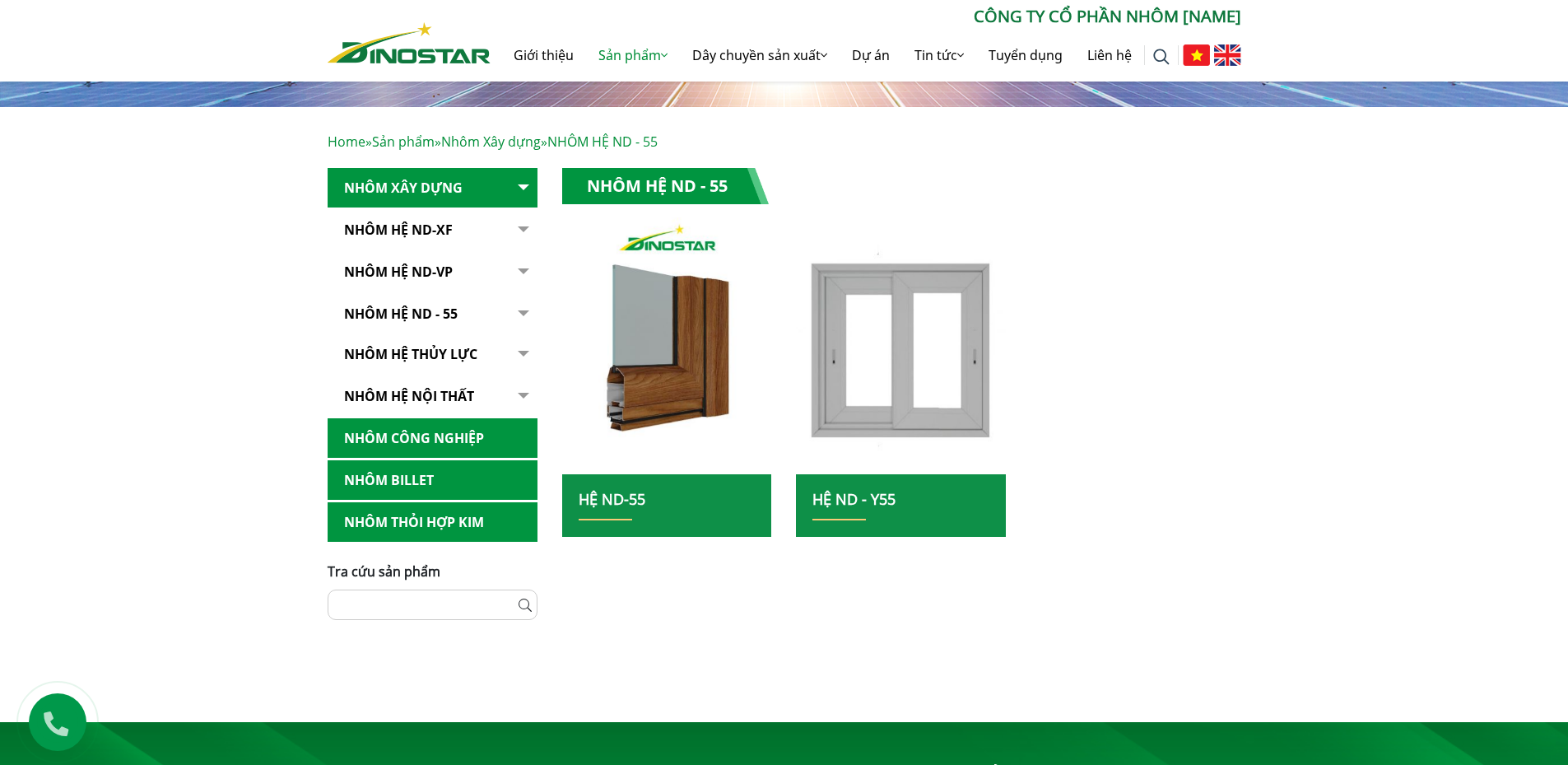 click on "Hệ ND-55" at bounding box center (667, 506) 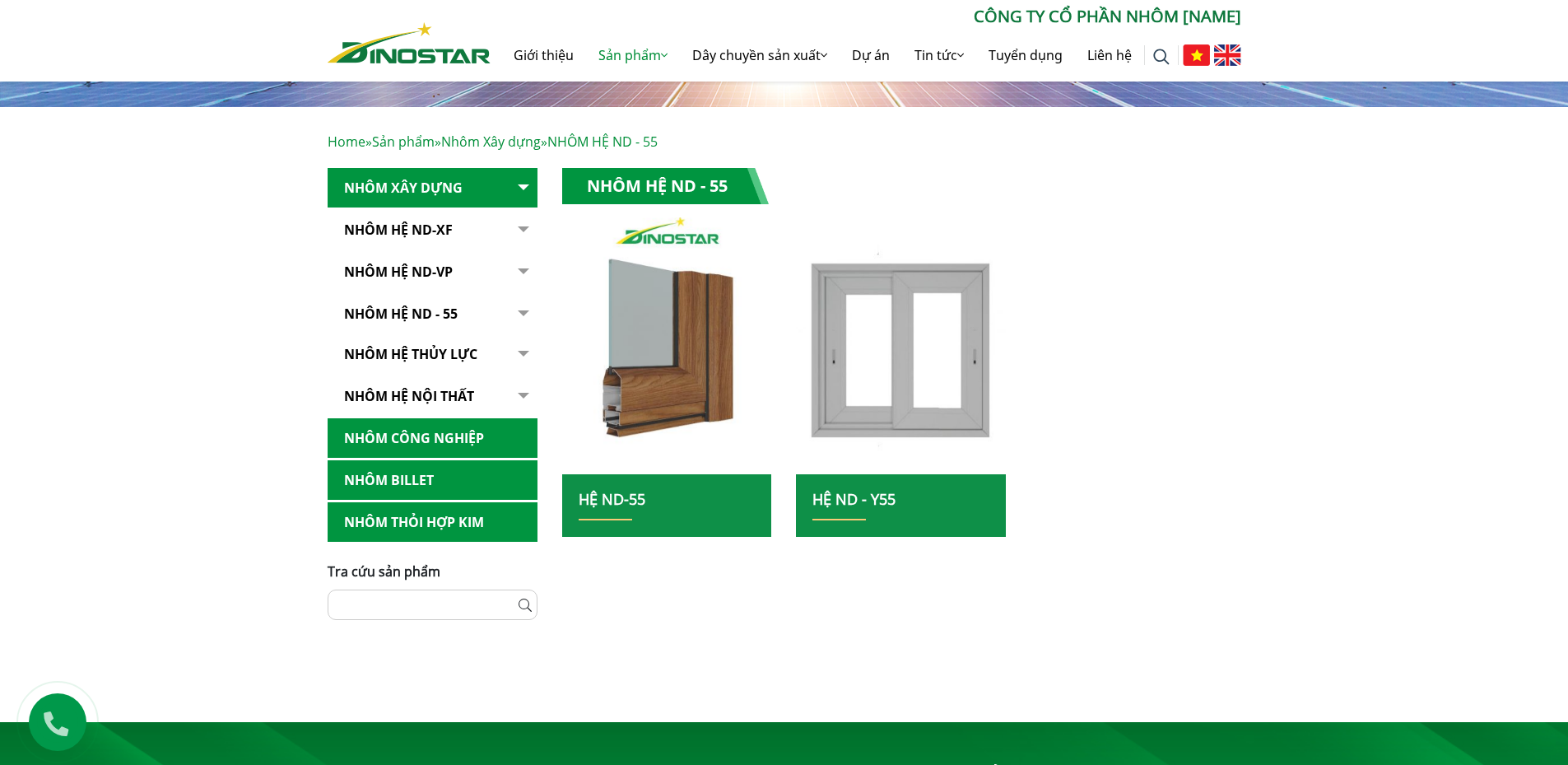 click at bounding box center [667, 346] 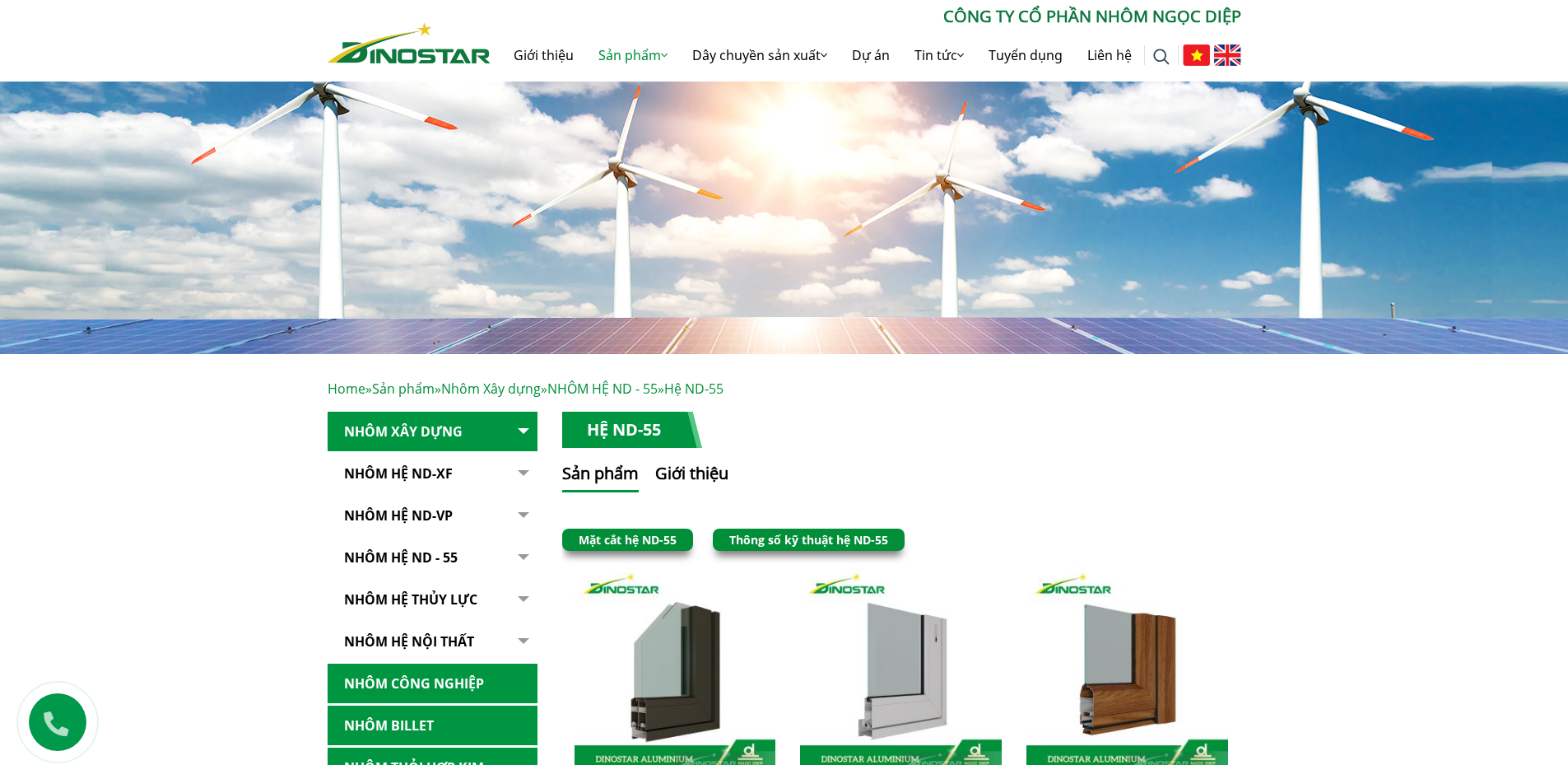scroll, scrollTop: 0, scrollLeft: 0, axis: both 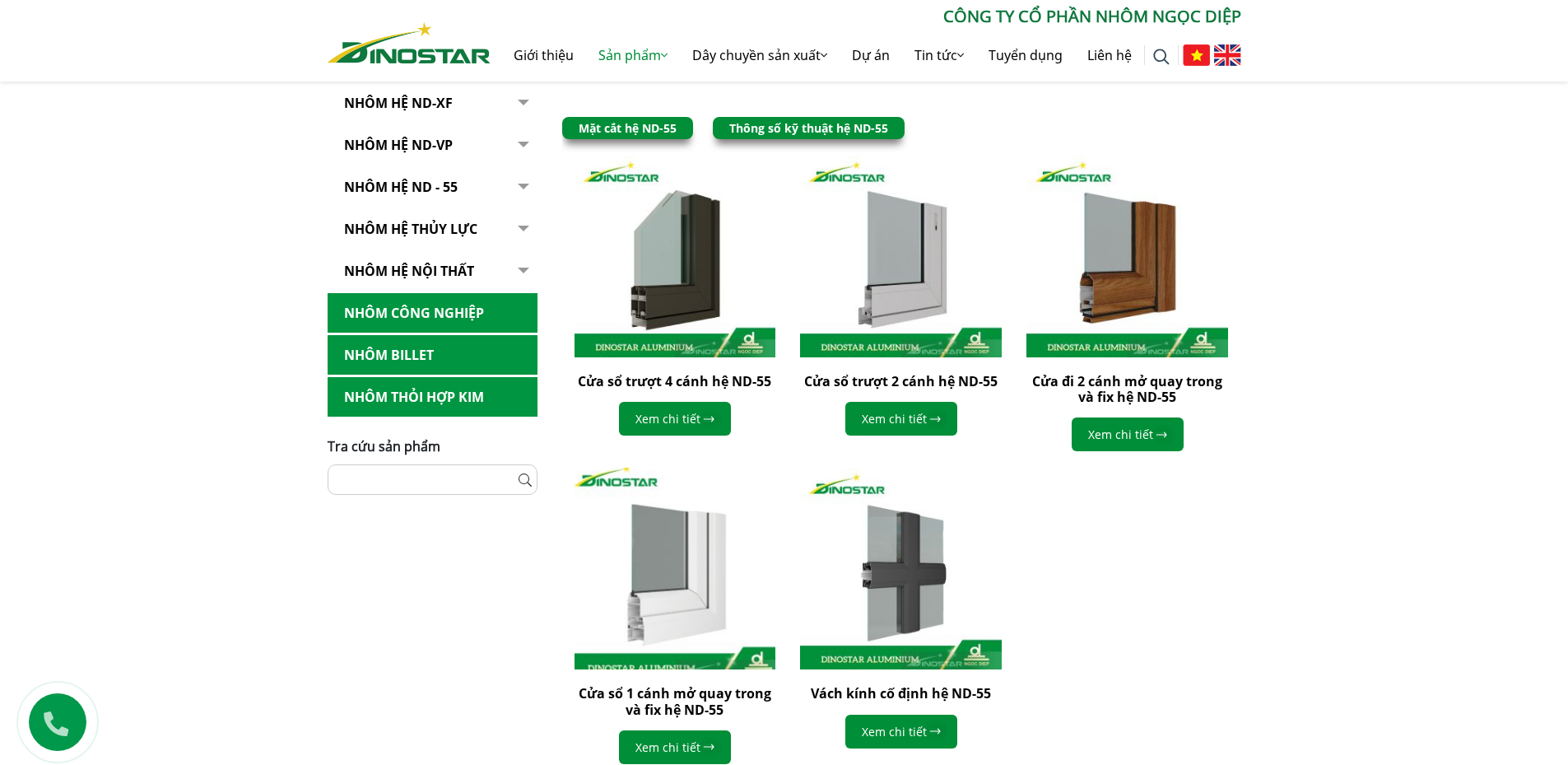 click at bounding box center (674, 568) 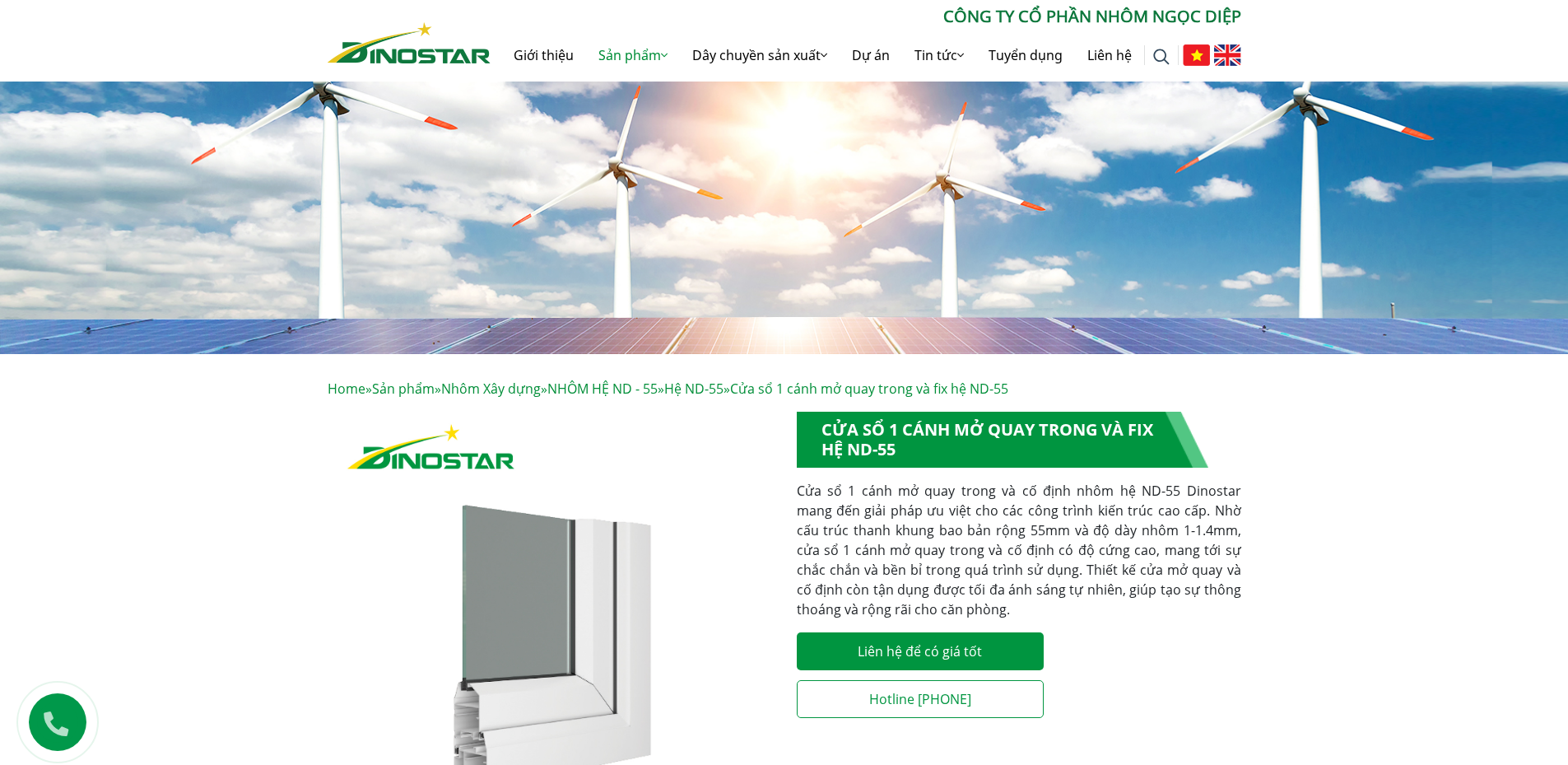 scroll, scrollTop: 0, scrollLeft: 0, axis: both 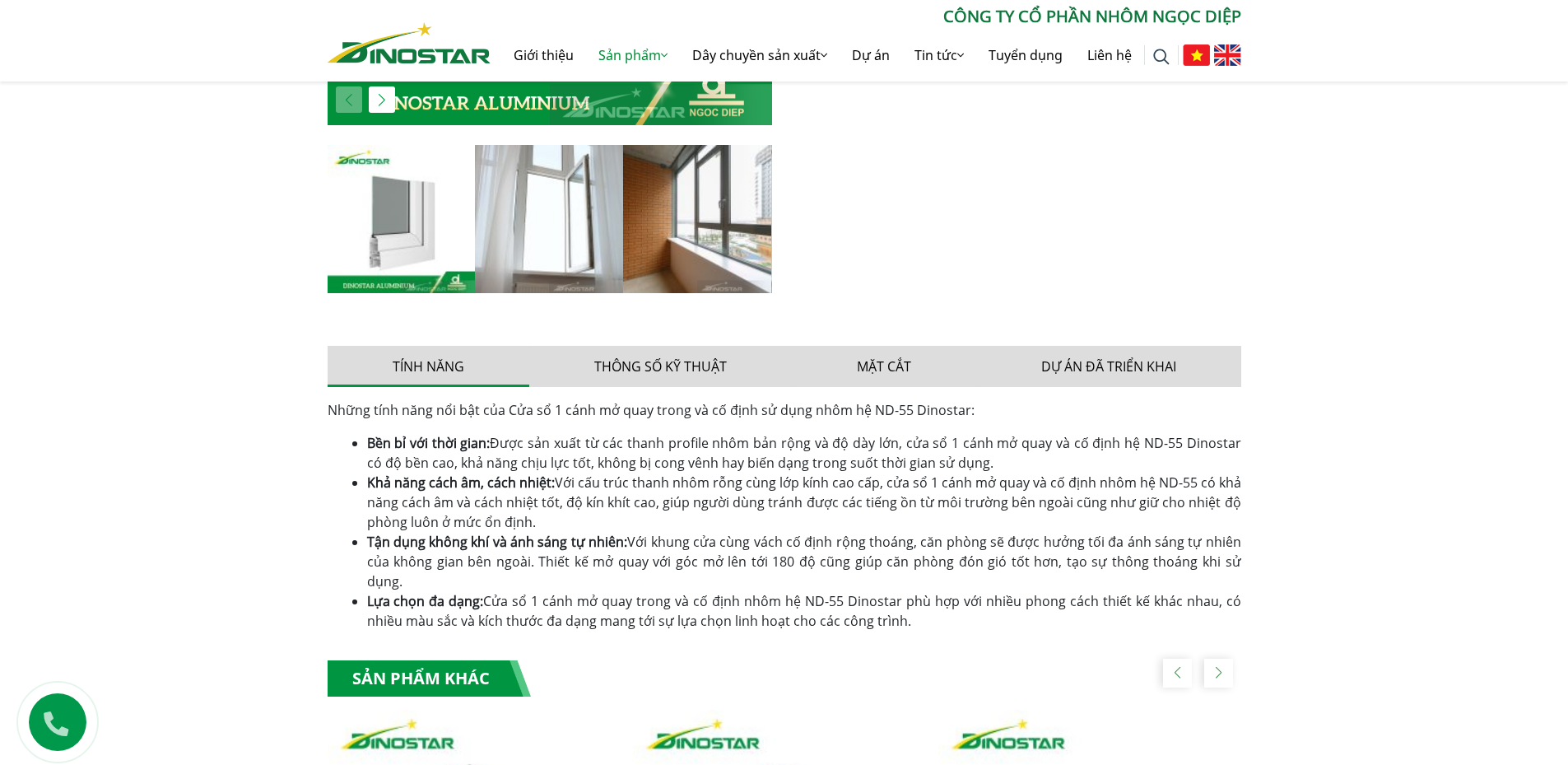click on "Xem chi tiết" at bounding box center [478, 1072] 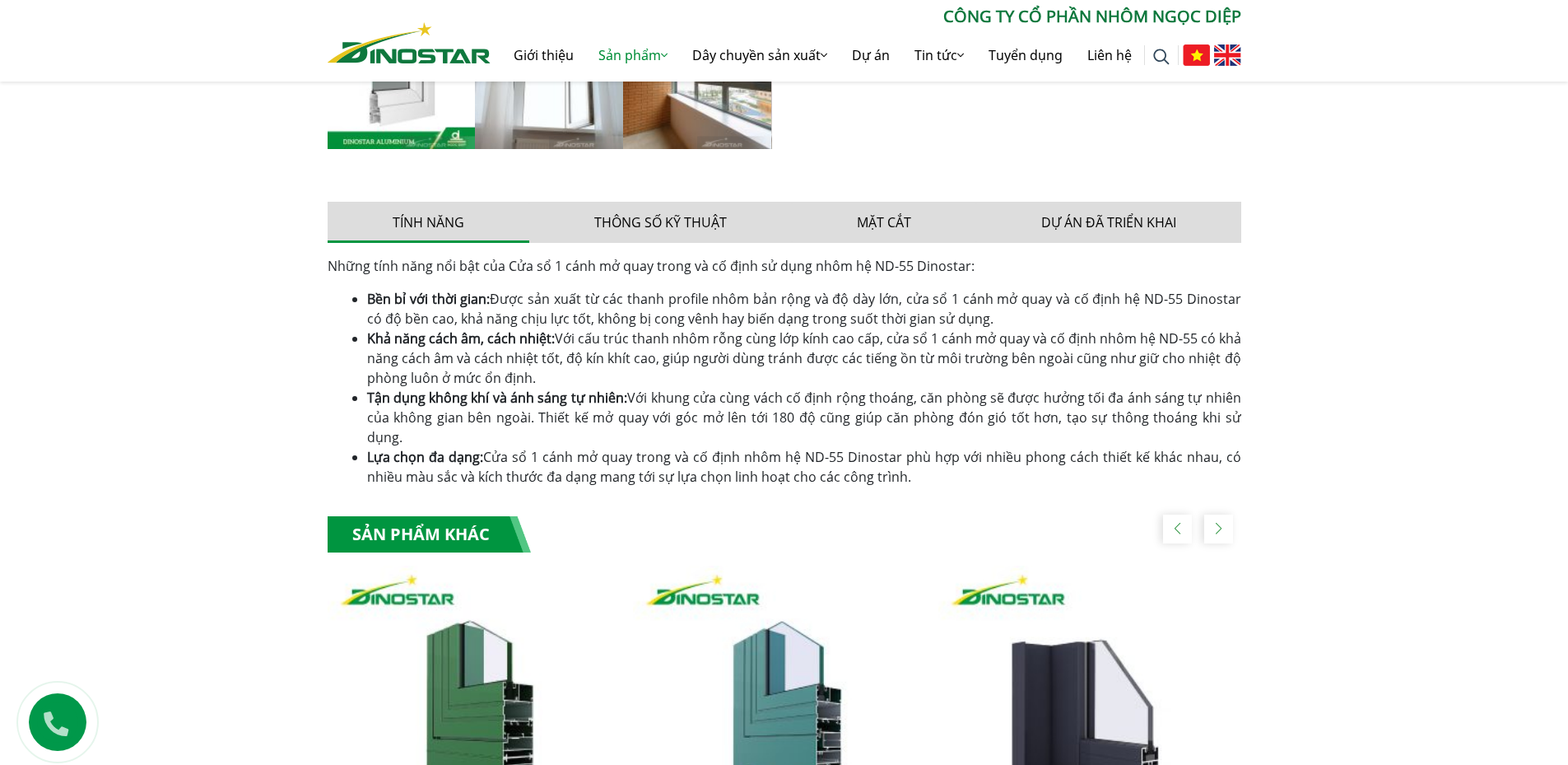 scroll, scrollTop: 649, scrollLeft: 0, axis: vertical 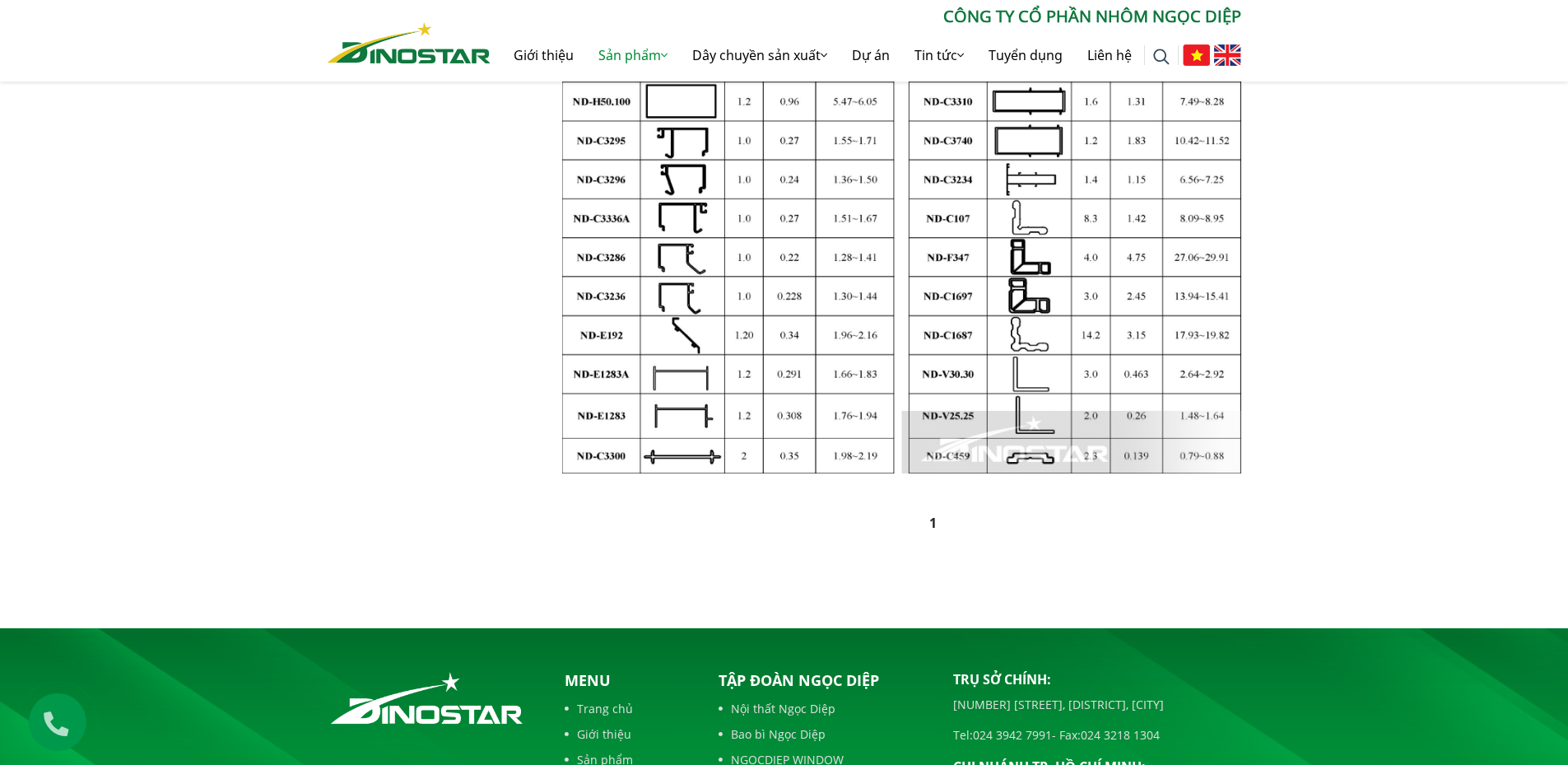 click on "1" at bounding box center [933, 523] 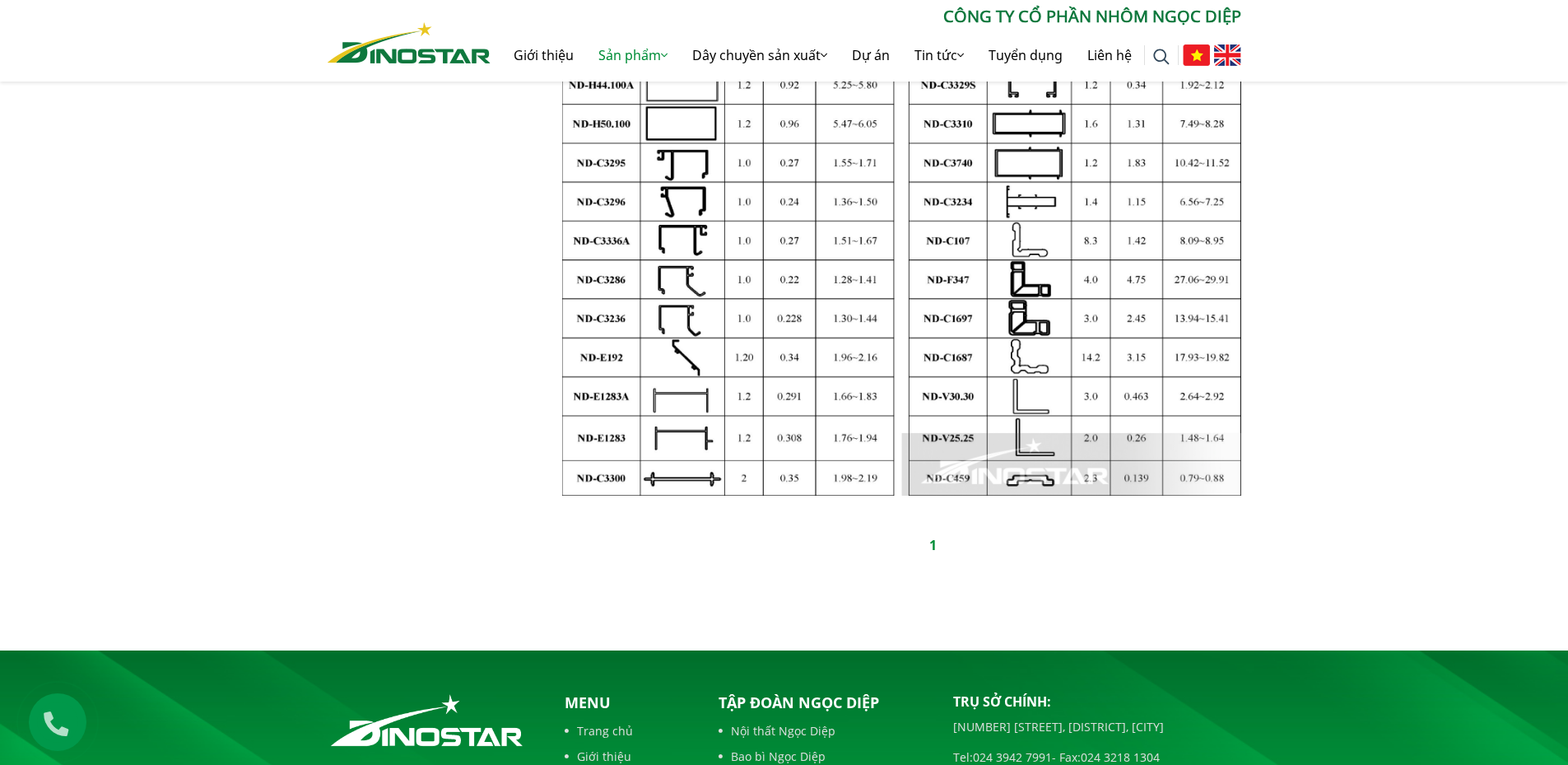 click on "1" at bounding box center (901, 532) 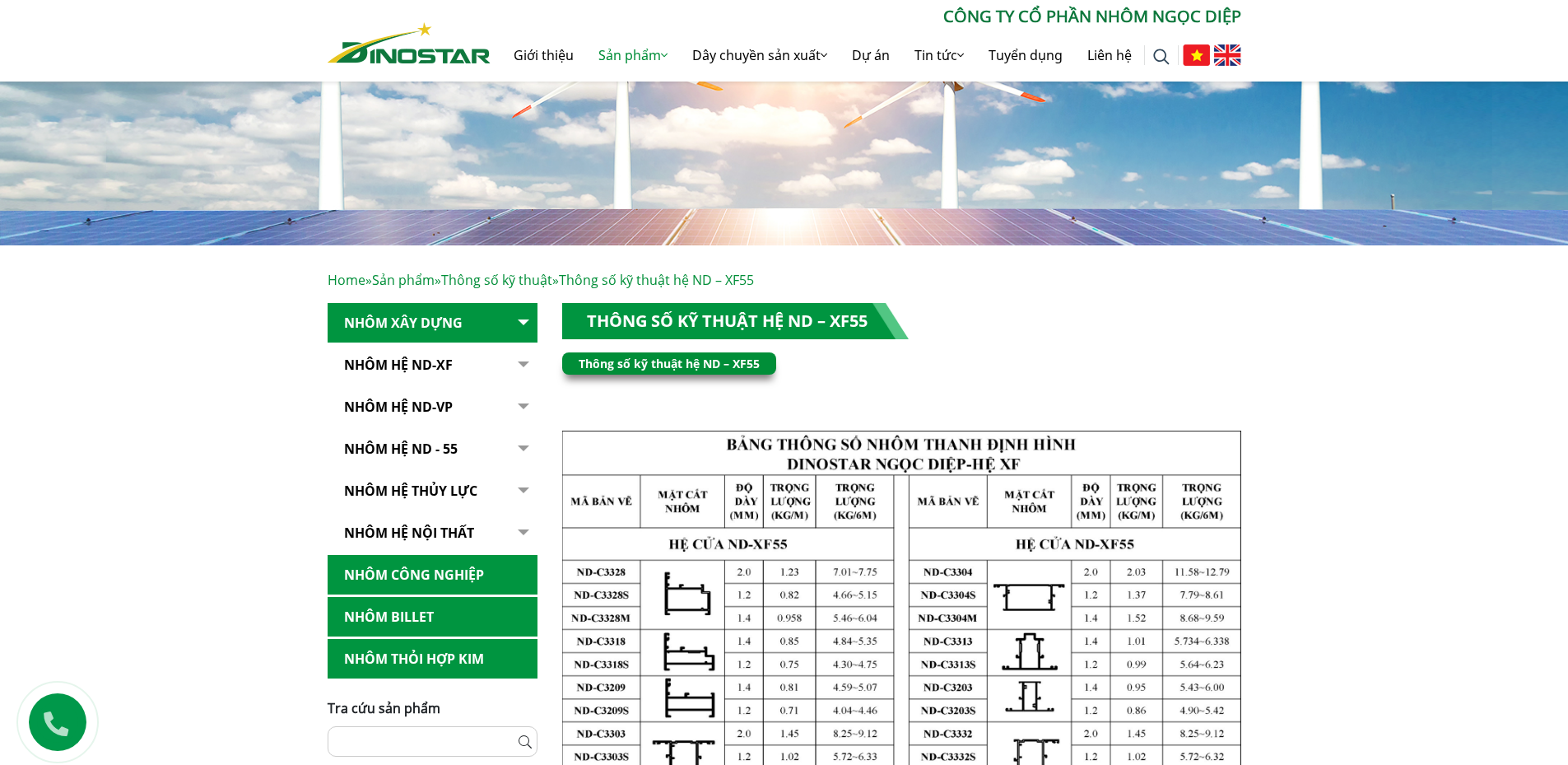 scroll, scrollTop: 0, scrollLeft: 0, axis: both 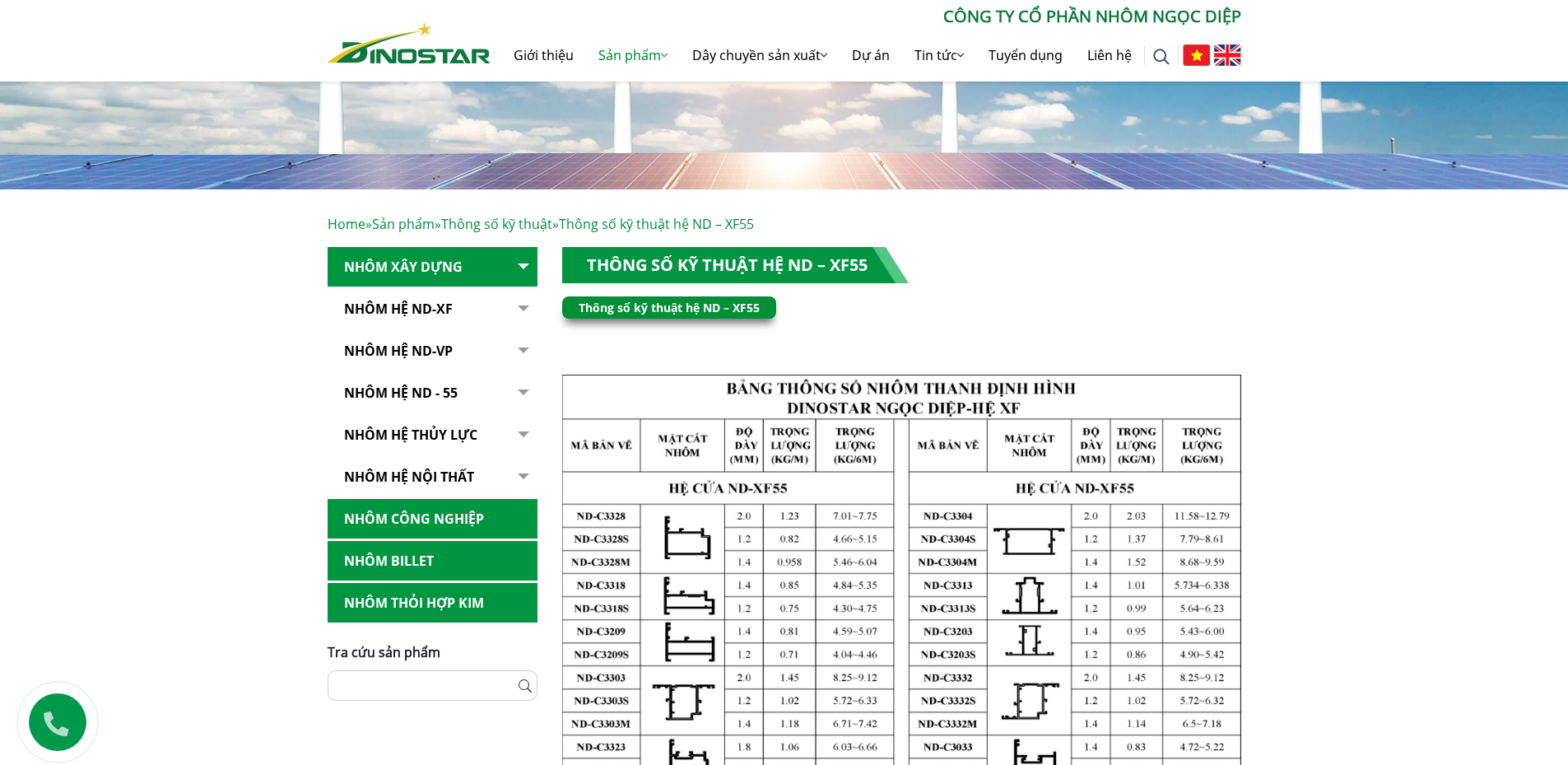 click on "NHÔM HỆ ND - 55" at bounding box center [432, 393] 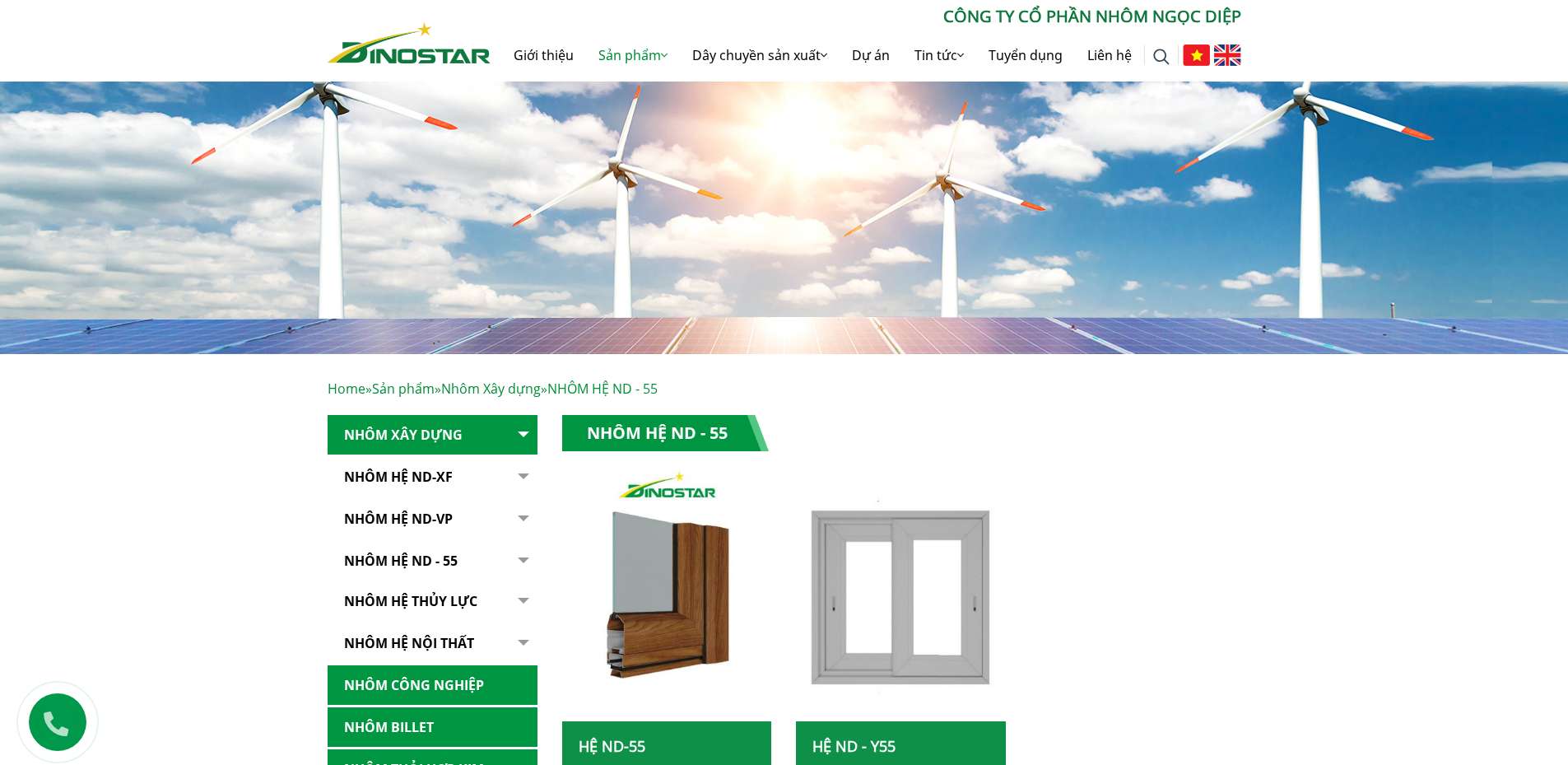 scroll, scrollTop: 0, scrollLeft: 0, axis: both 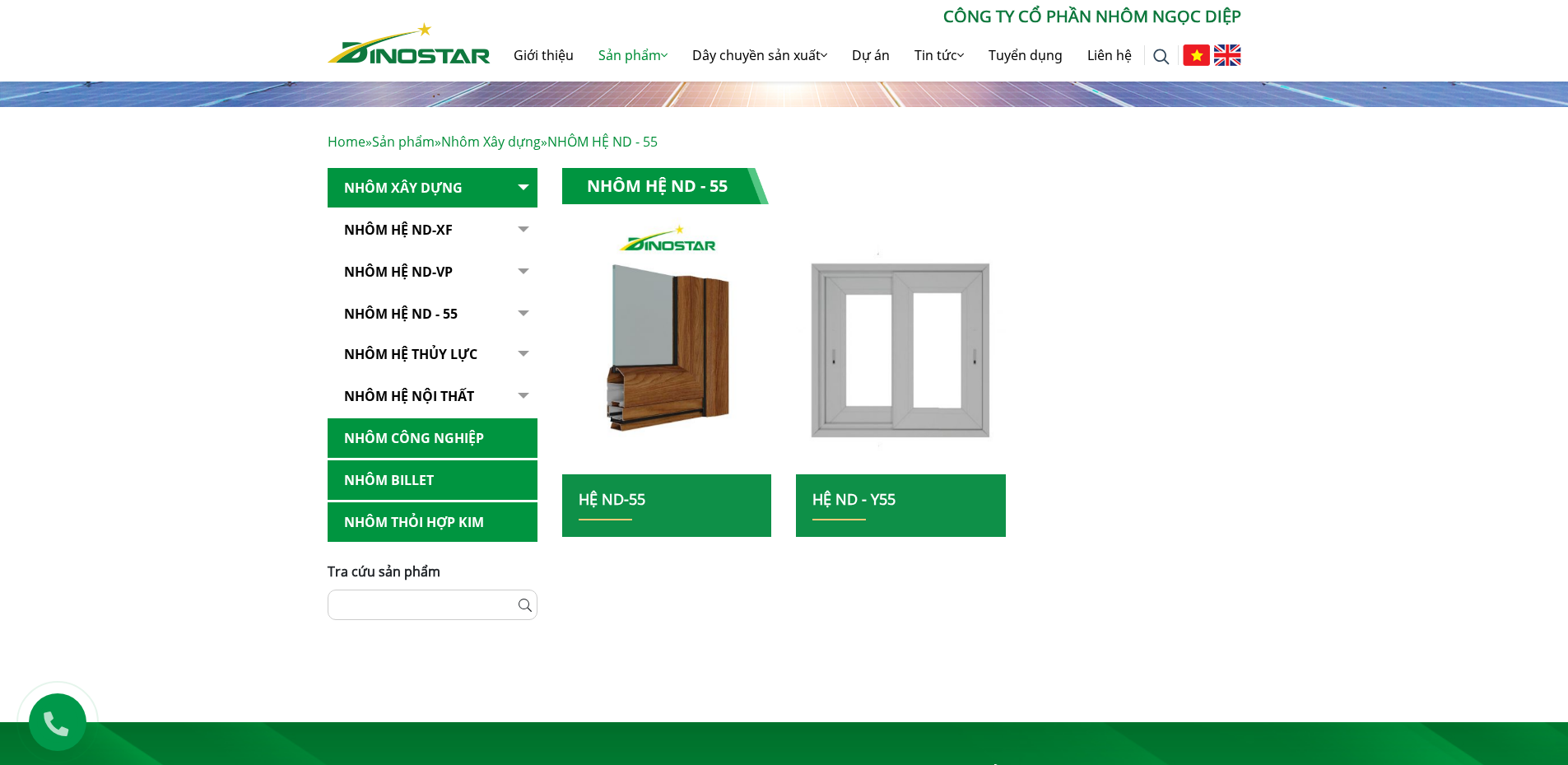 click on "Nhôm Hệ ND-XF" at bounding box center [432, 230] 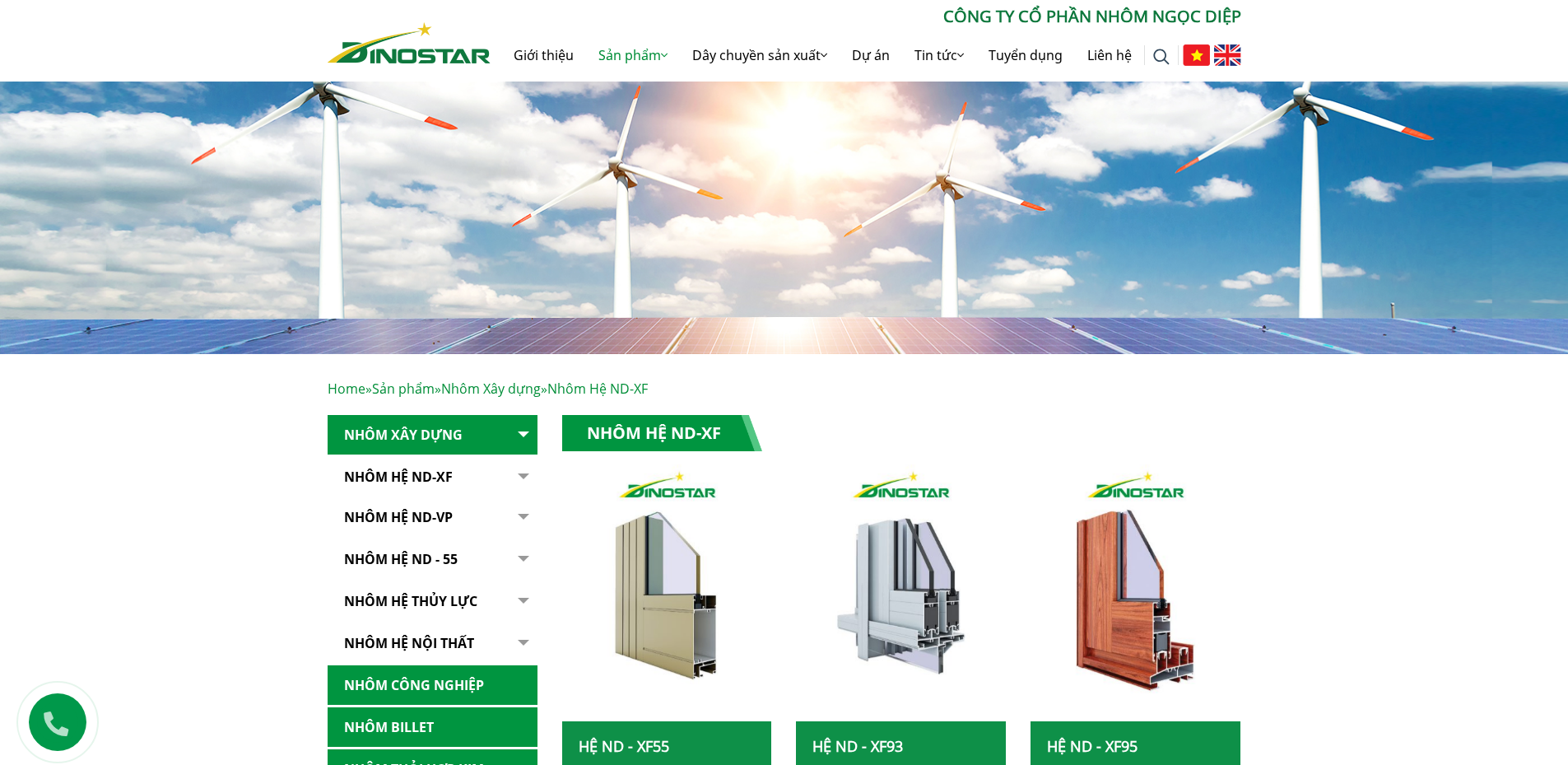 scroll, scrollTop: 0, scrollLeft: 0, axis: both 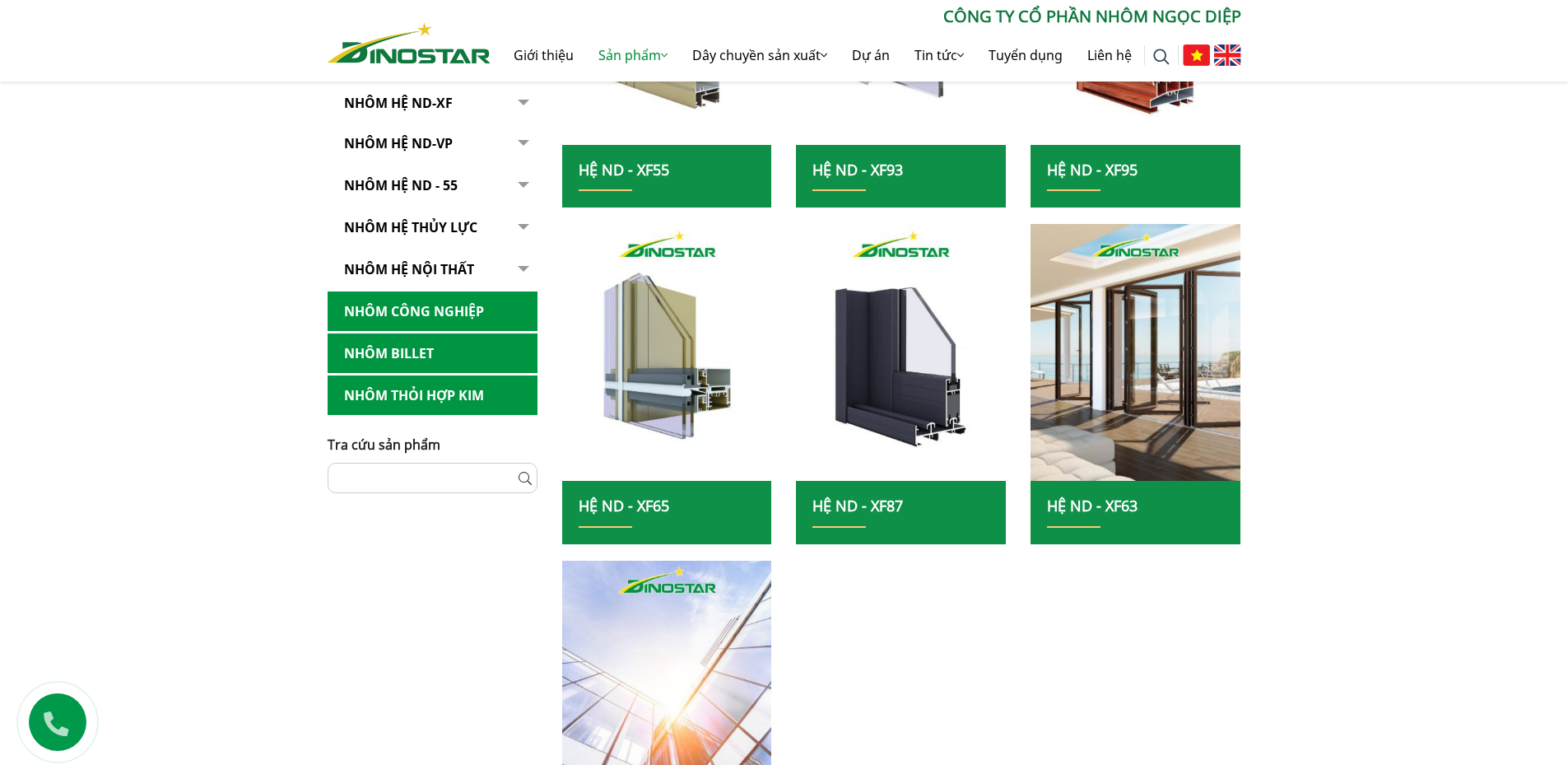 click at bounding box center (667, 16) 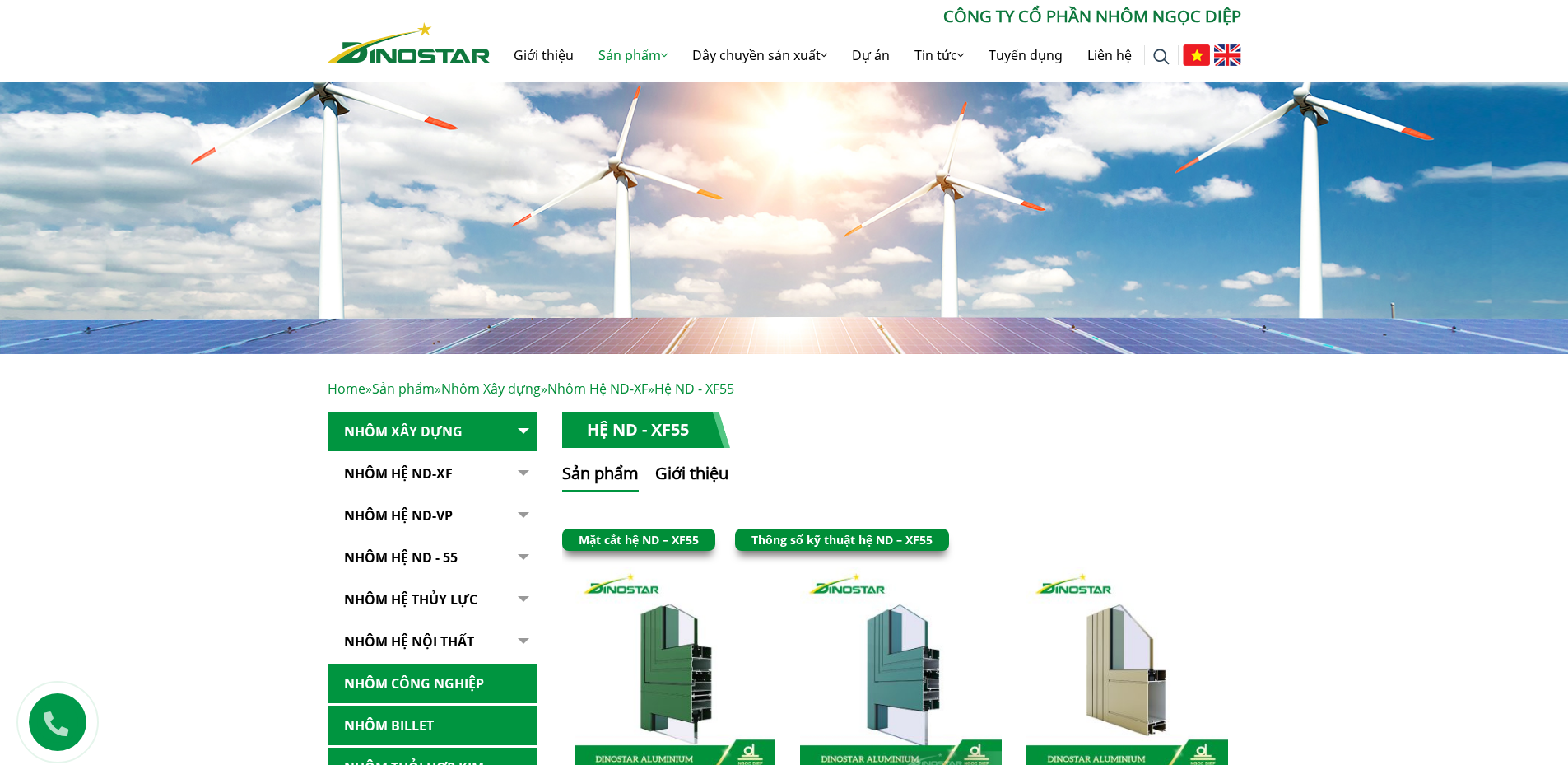 scroll, scrollTop: 276, scrollLeft: 0, axis: vertical 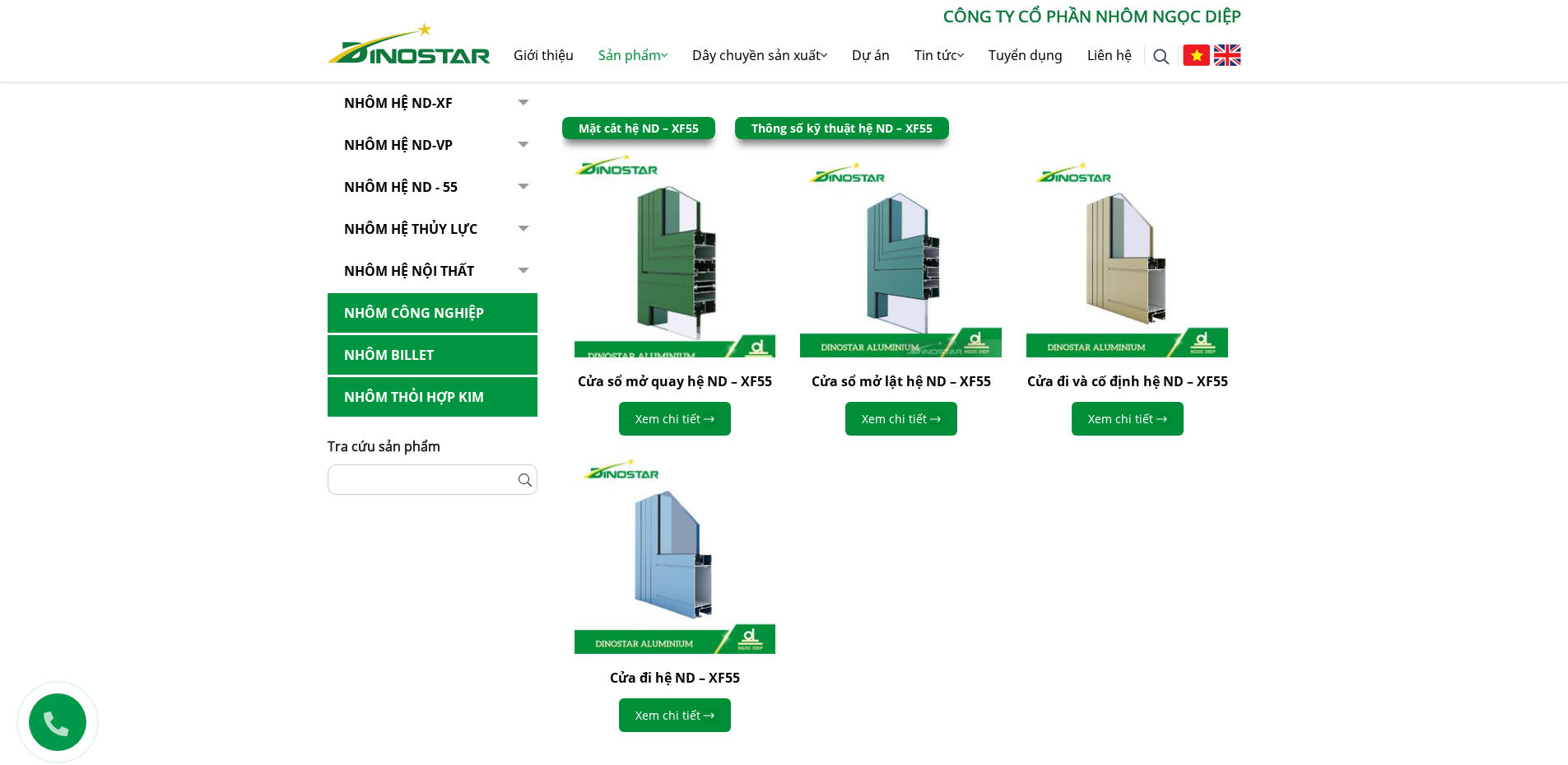 click at bounding box center [674, 256] 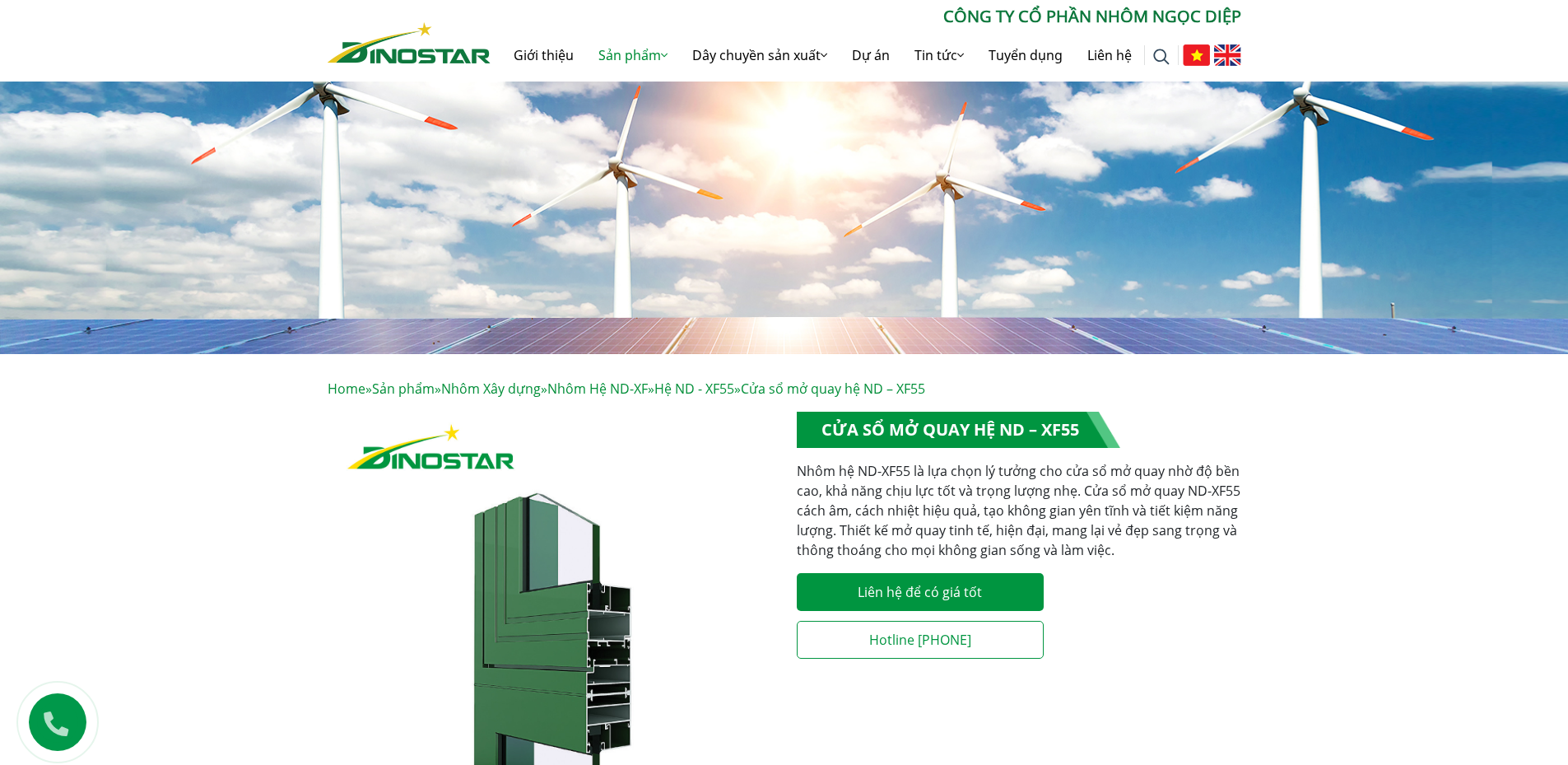 scroll, scrollTop: 0, scrollLeft: 0, axis: both 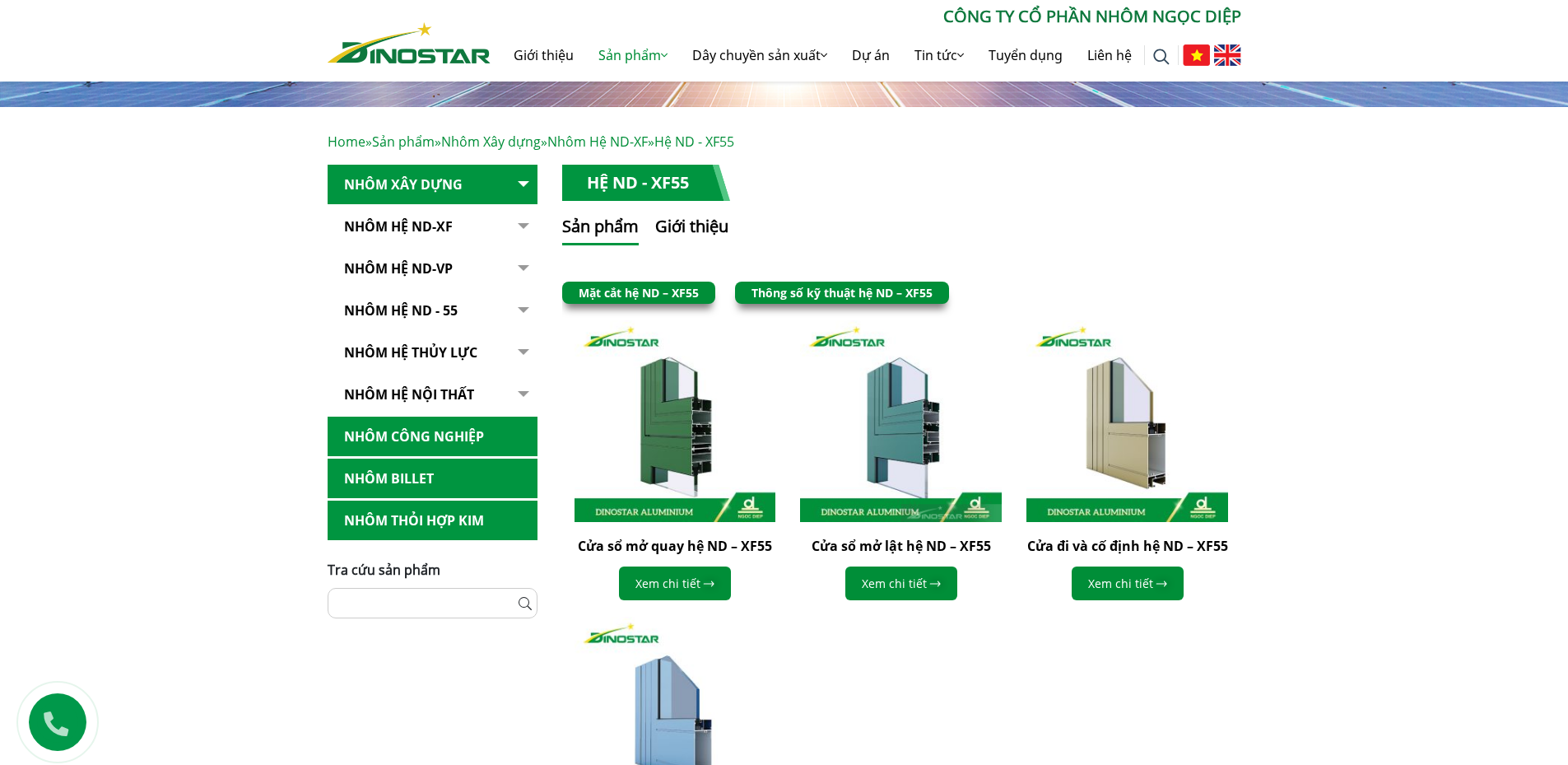 click on "Mặt cắt hệ ND – XF55" at bounding box center [639, 292] 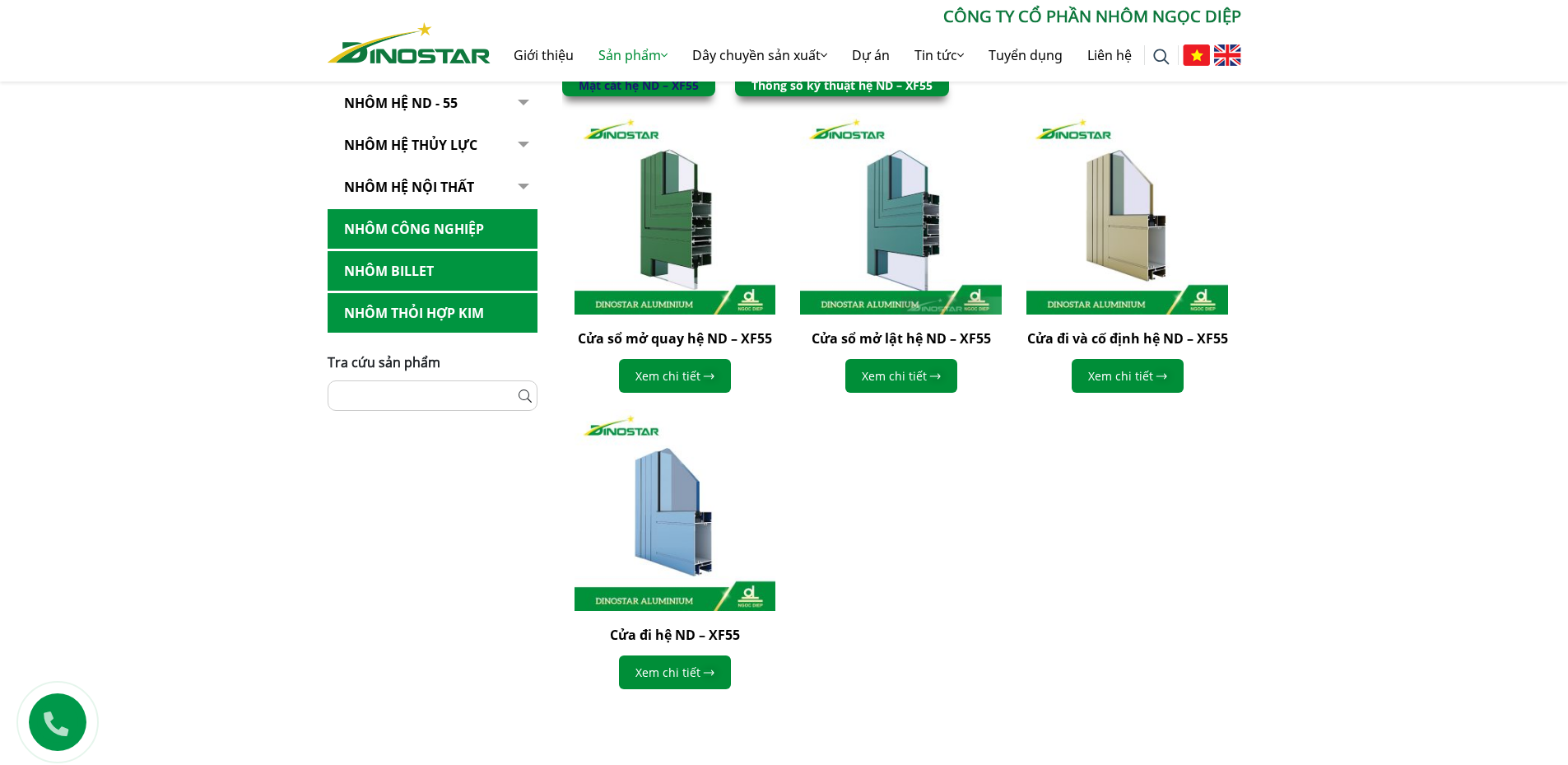 scroll, scrollTop: 247, scrollLeft: 0, axis: vertical 